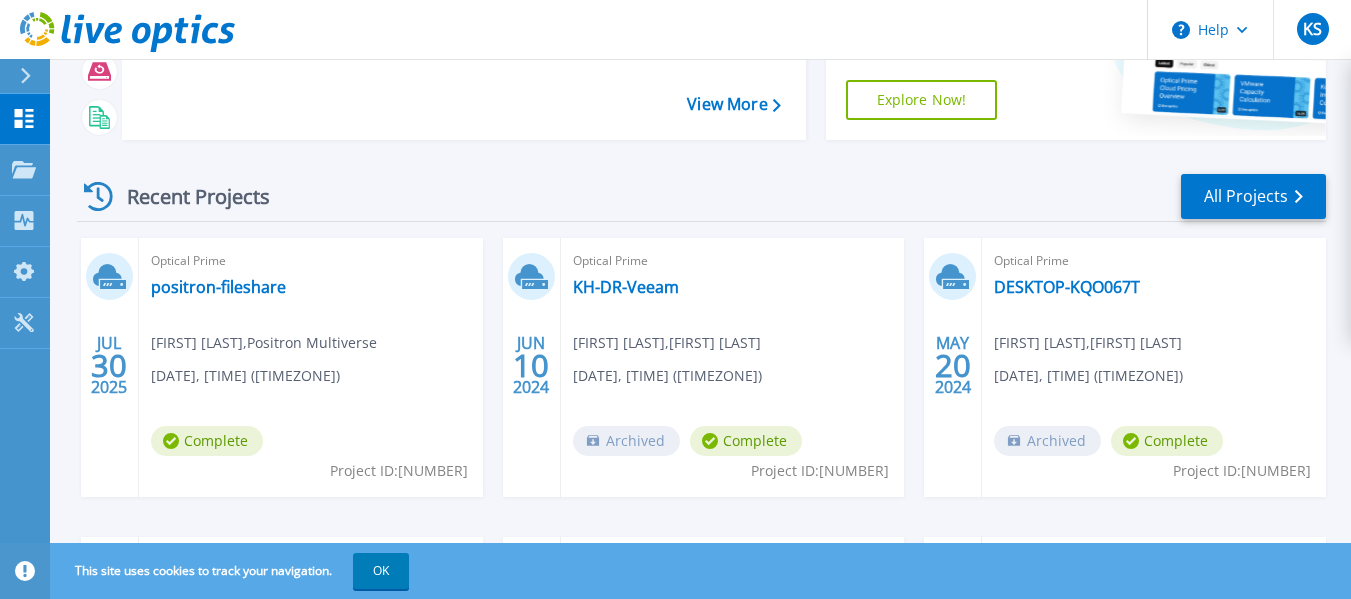 scroll, scrollTop: 200, scrollLeft: 0, axis: vertical 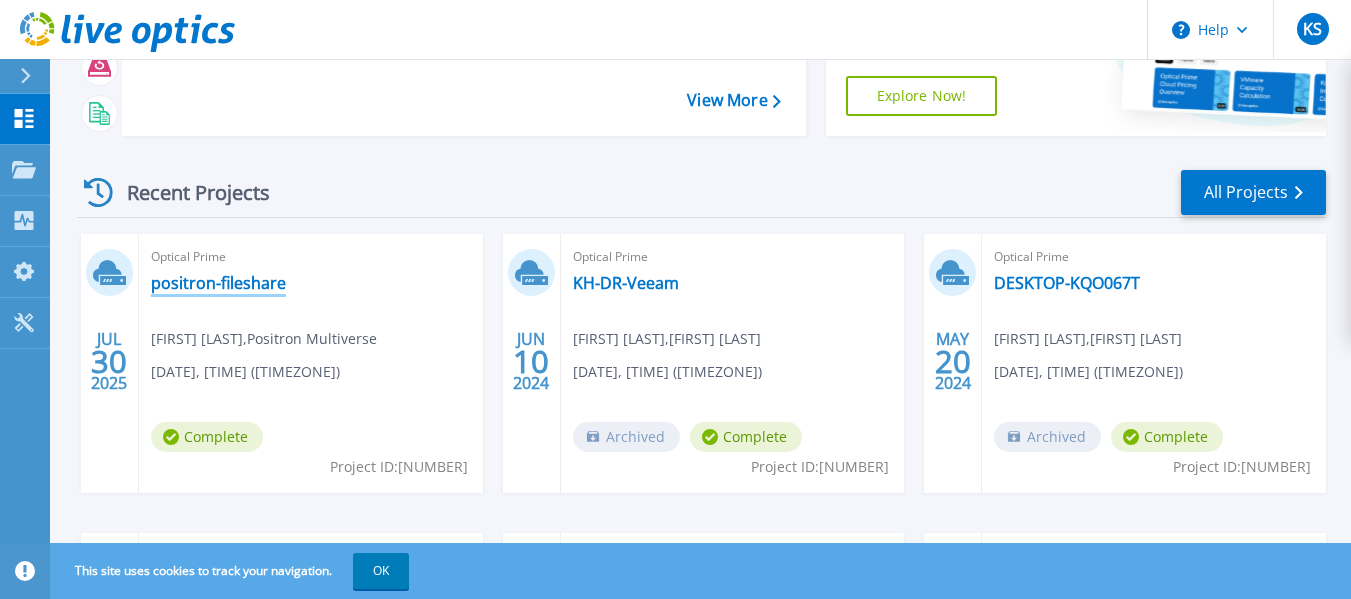 click on "positron-fileshare" at bounding box center [218, 283] 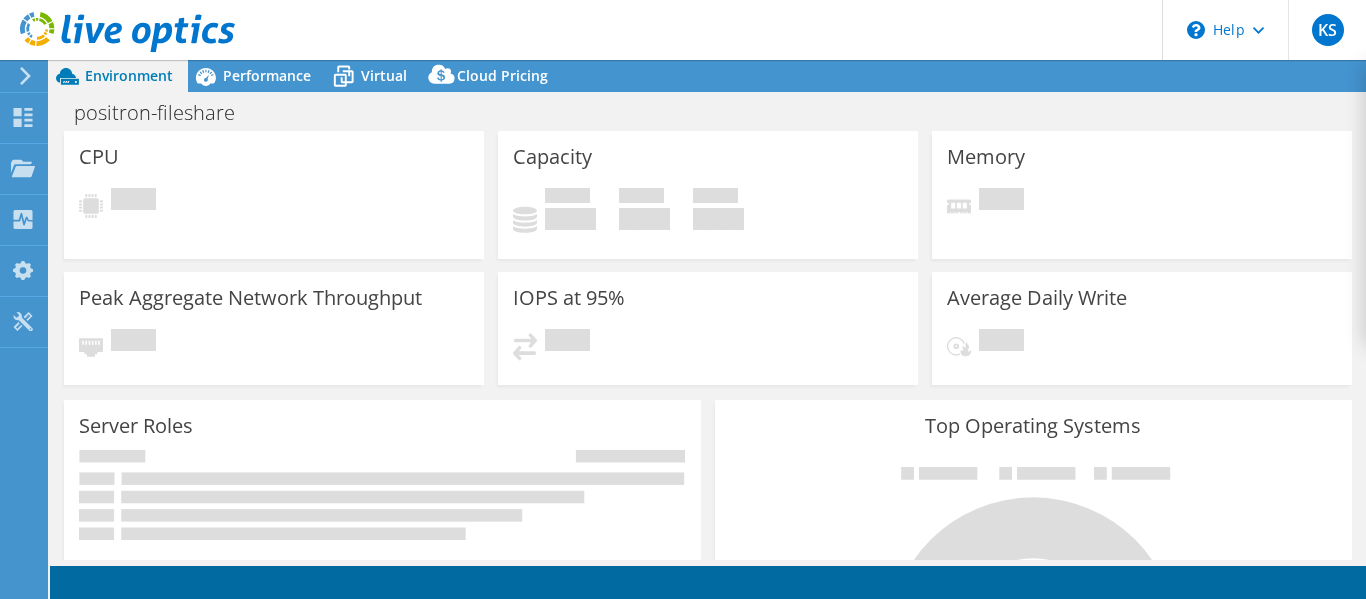 scroll, scrollTop: 0, scrollLeft: 0, axis: both 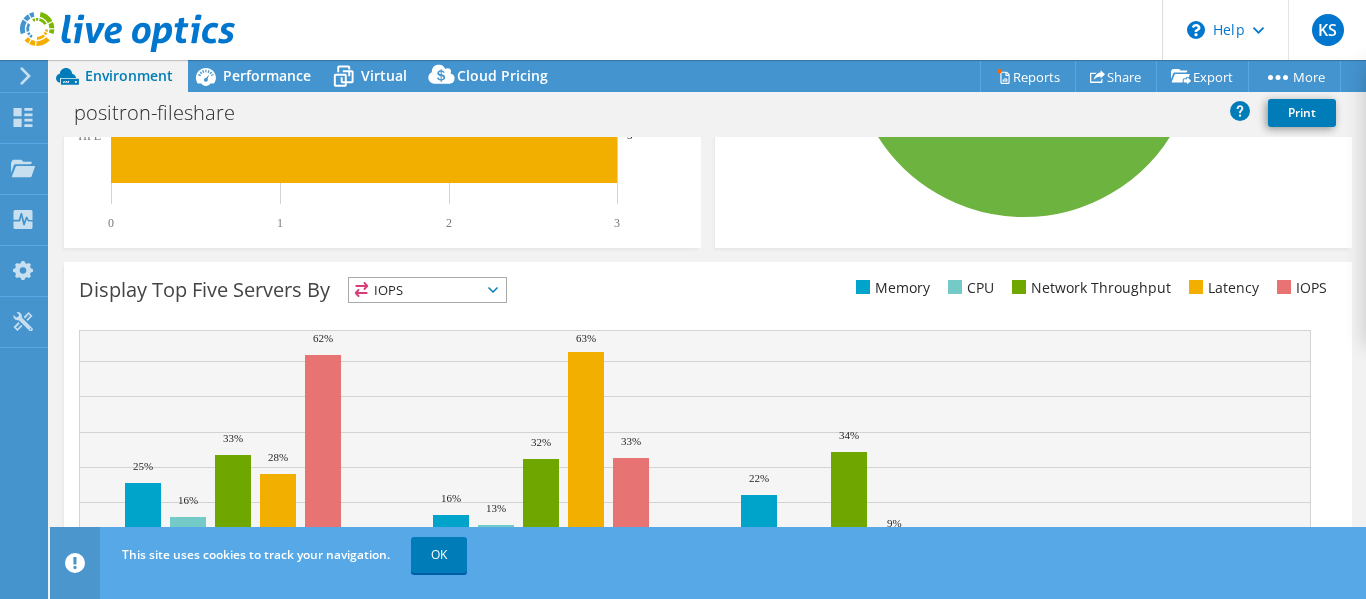 click on "IOPS" at bounding box center (427, 290) 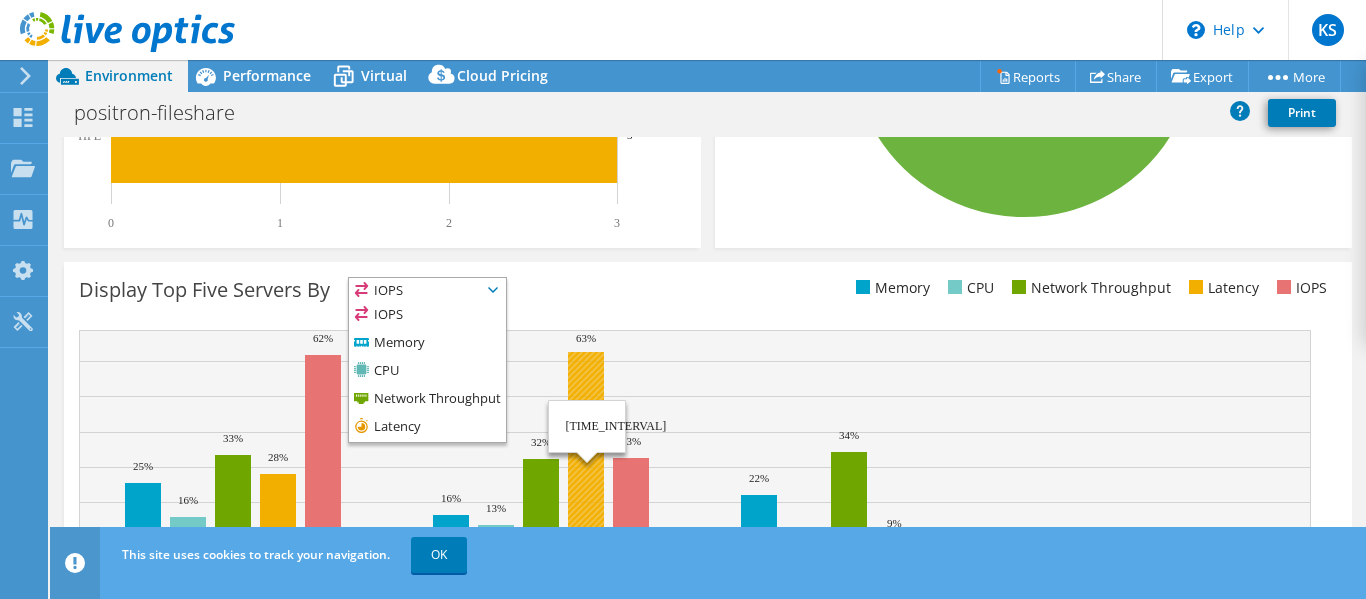 click 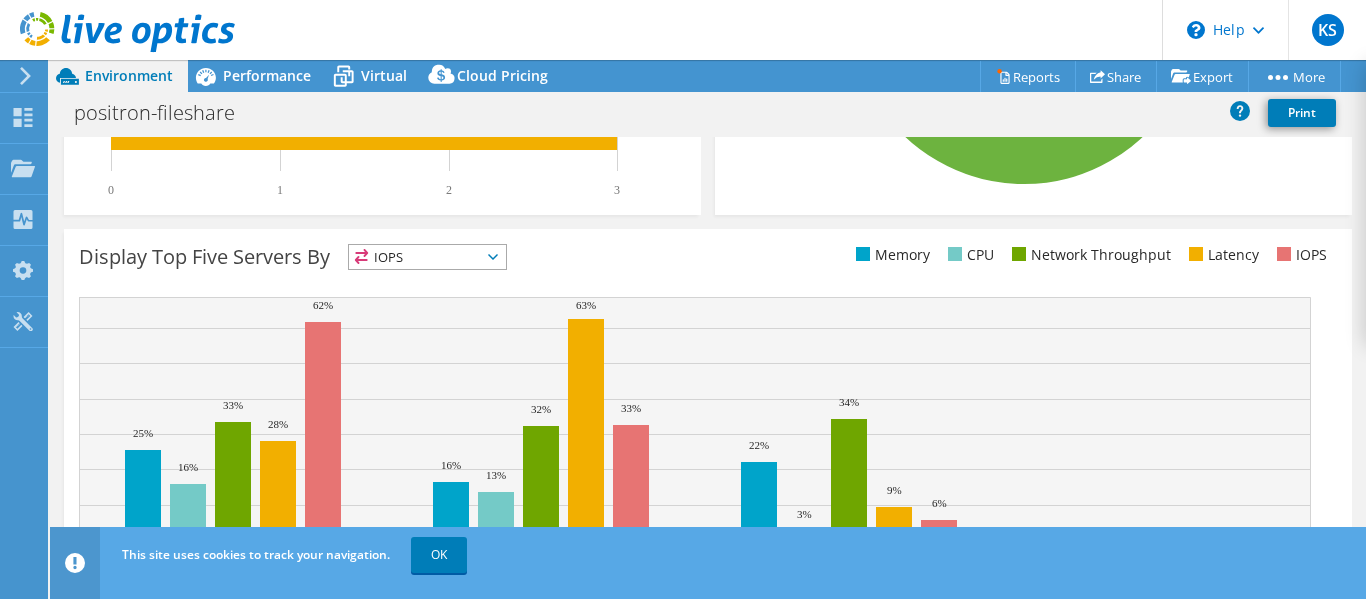 scroll, scrollTop: 691, scrollLeft: 0, axis: vertical 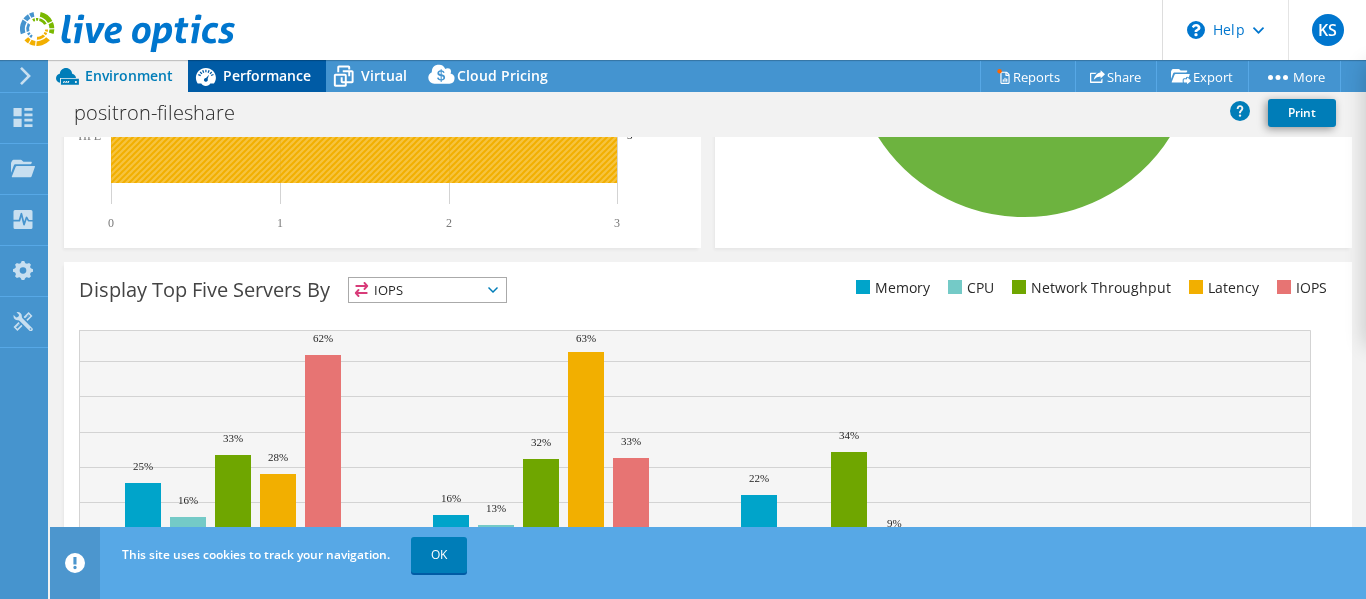 click on "Performance" at bounding box center (267, 75) 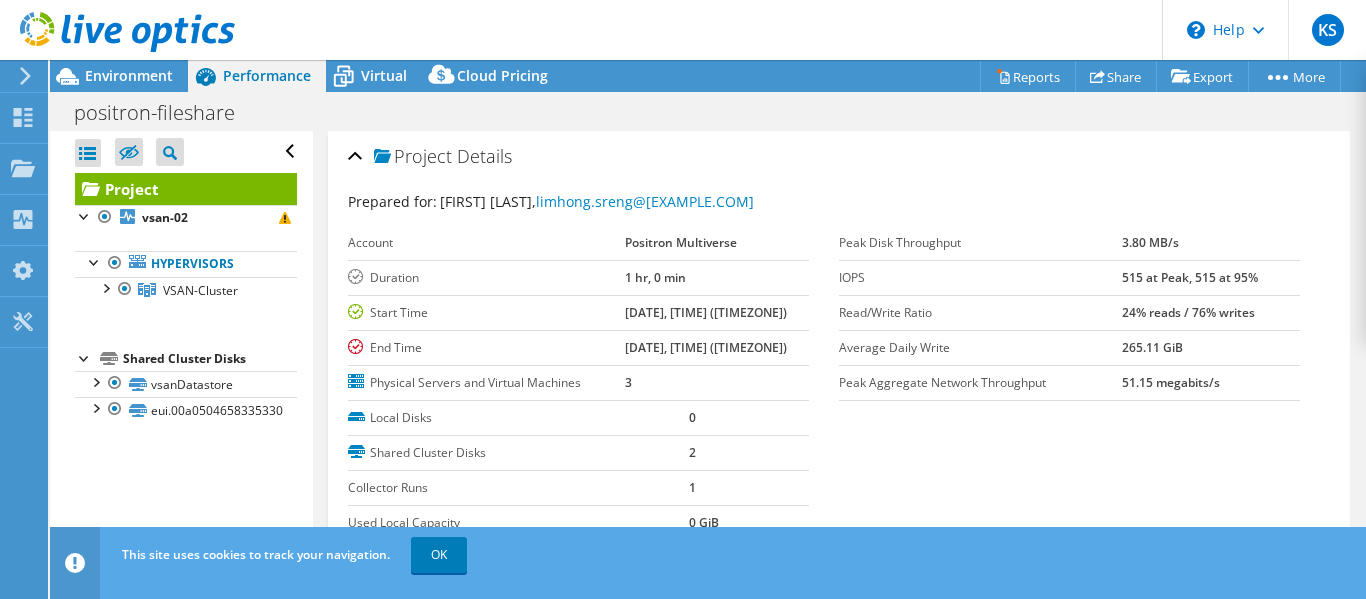 scroll, scrollTop: 0, scrollLeft: 0, axis: both 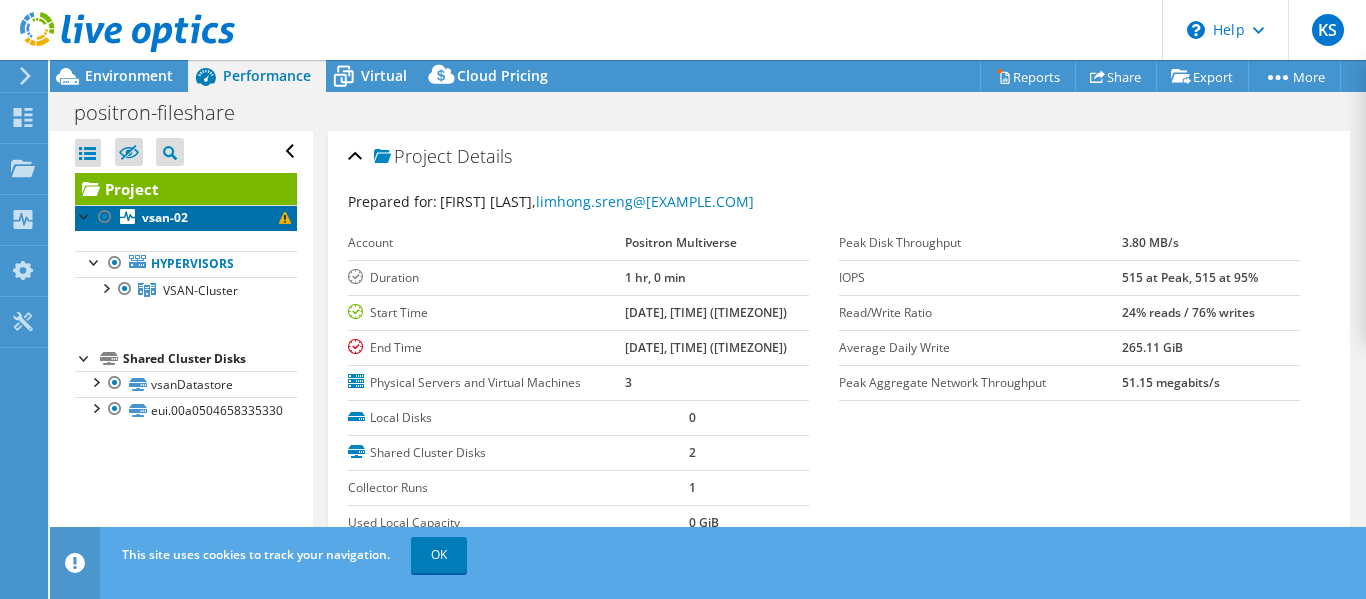 click on "vsan-02" at bounding box center [186, 218] 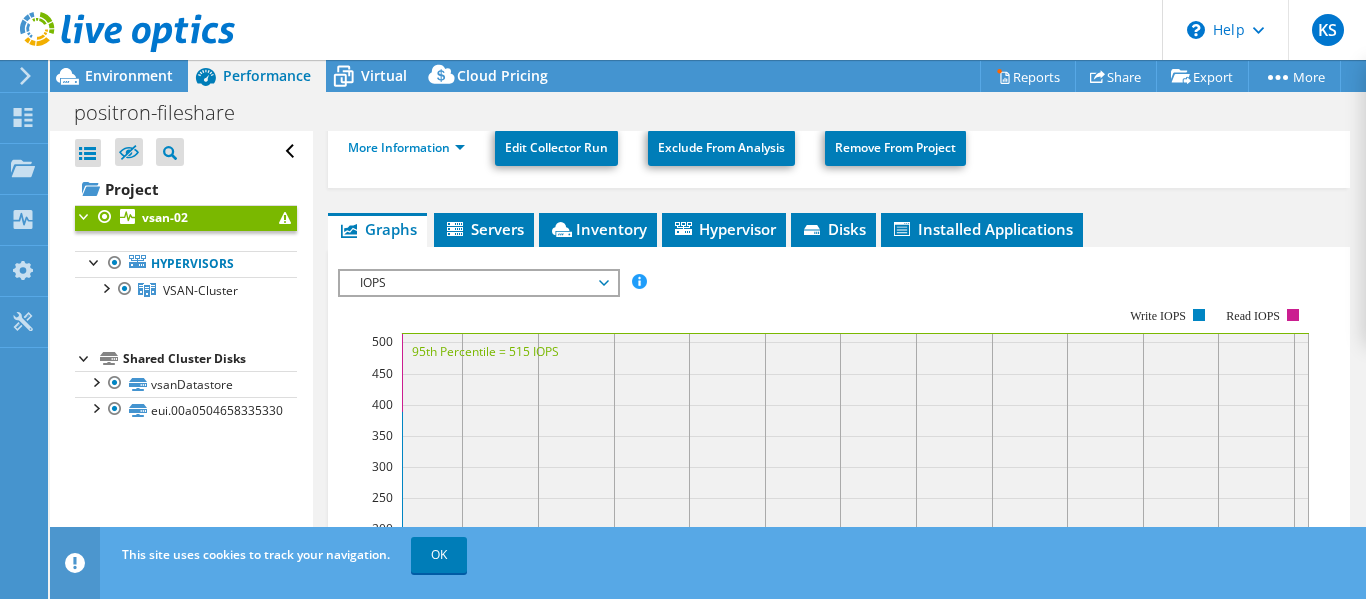 scroll, scrollTop: 300, scrollLeft: 0, axis: vertical 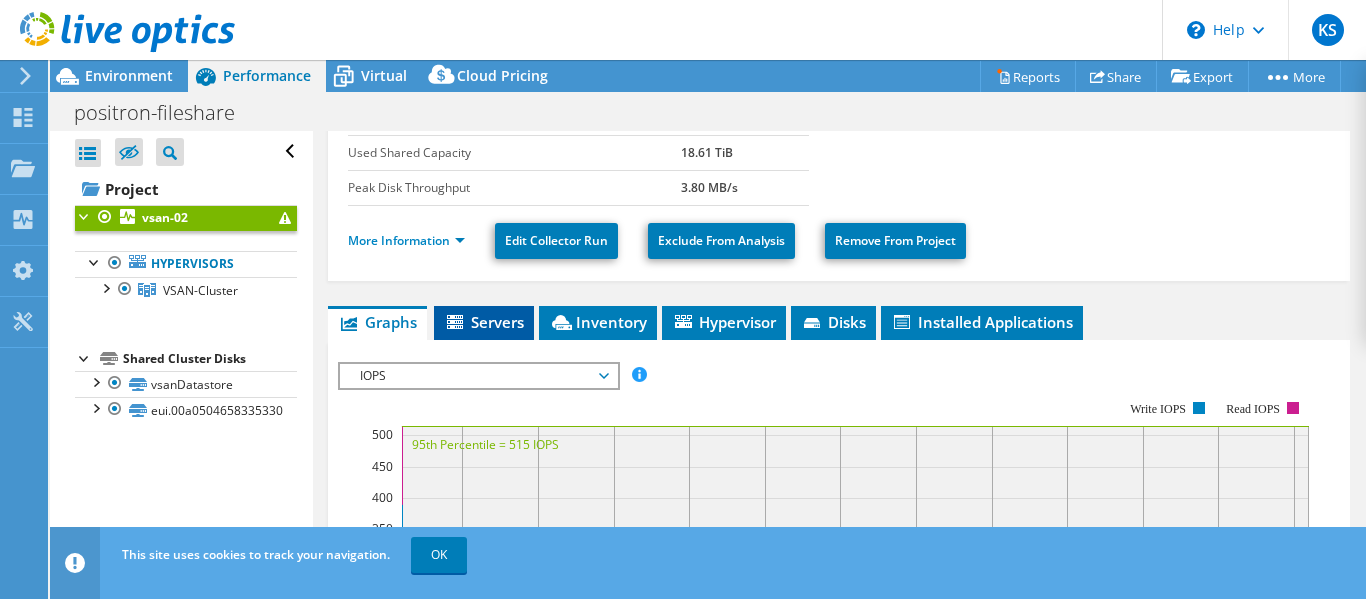 click on "Servers" at bounding box center (484, 322) 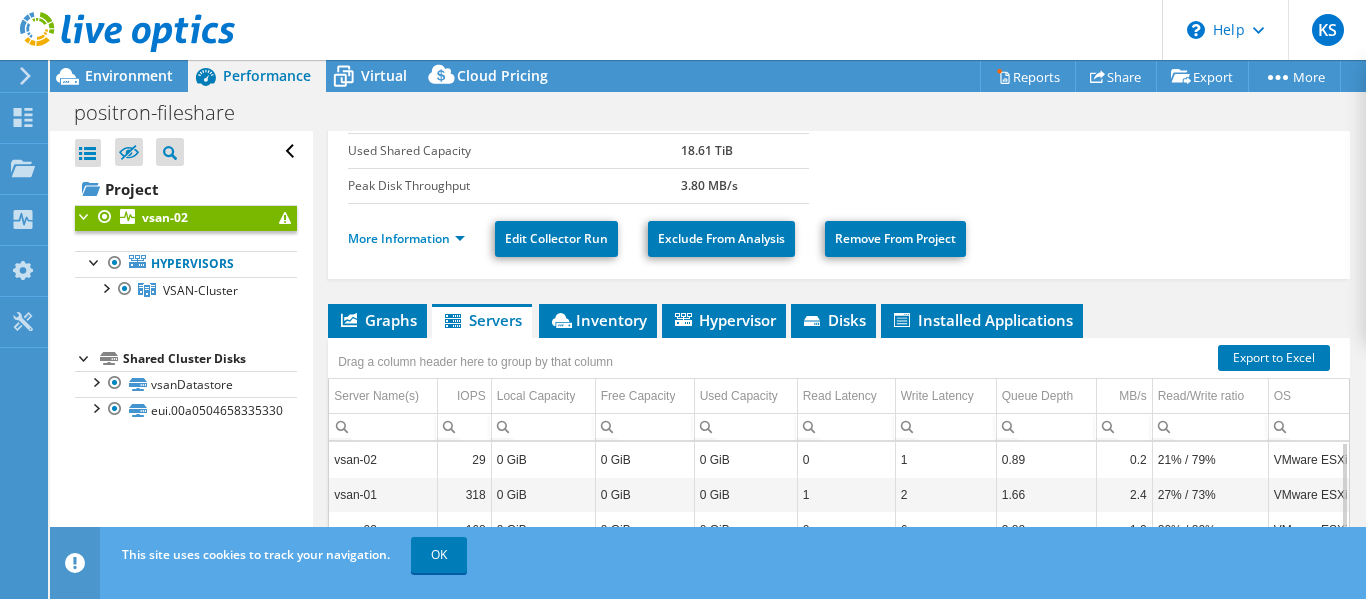 scroll, scrollTop: 300, scrollLeft: 0, axis: vertical 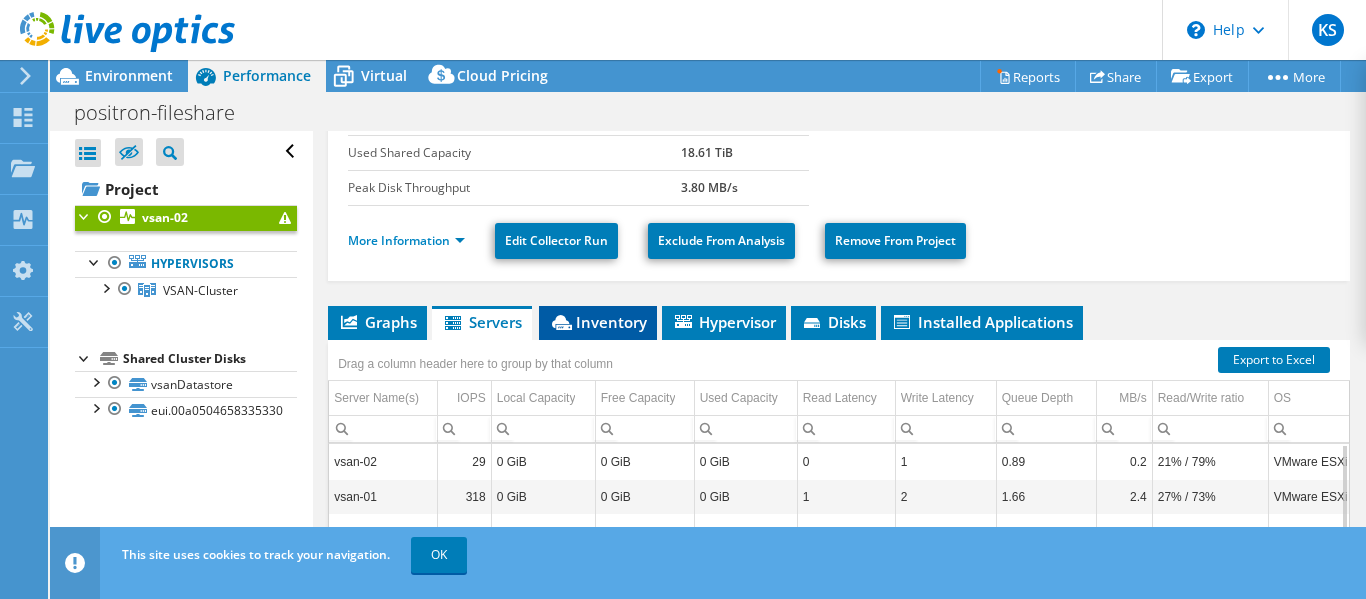 click on "Inventory" at bounding box center [598, 322] 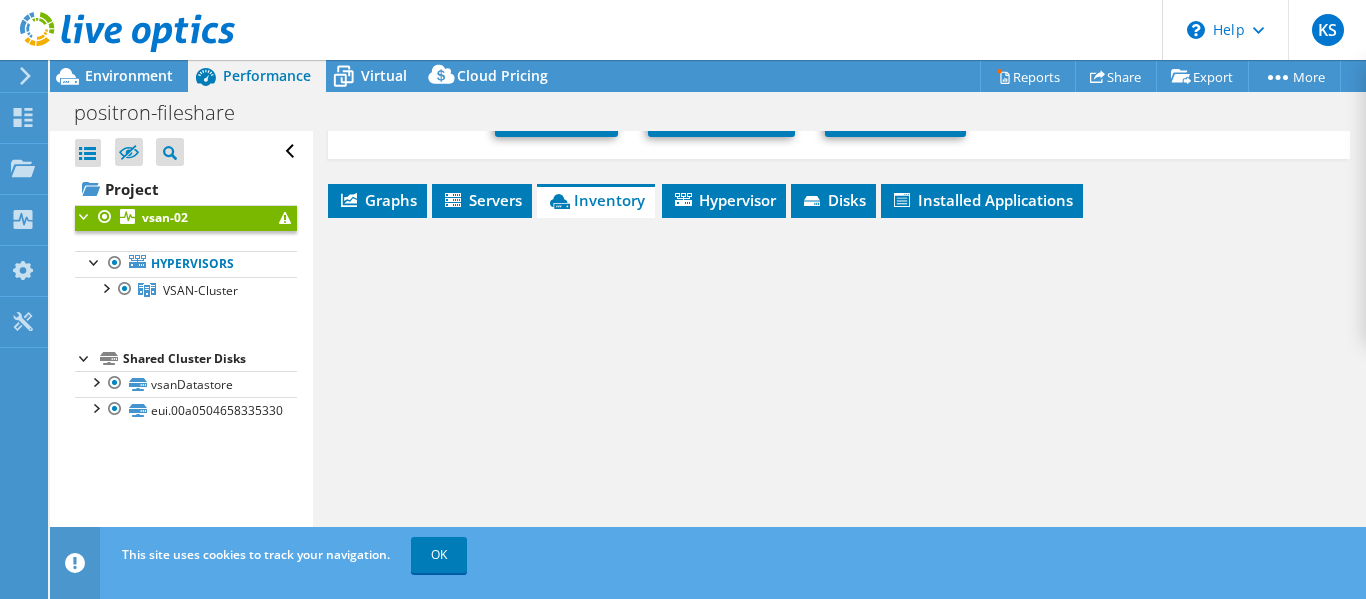 scroll, scrollTop: 500, scrollLeft: 0, axis: vertical 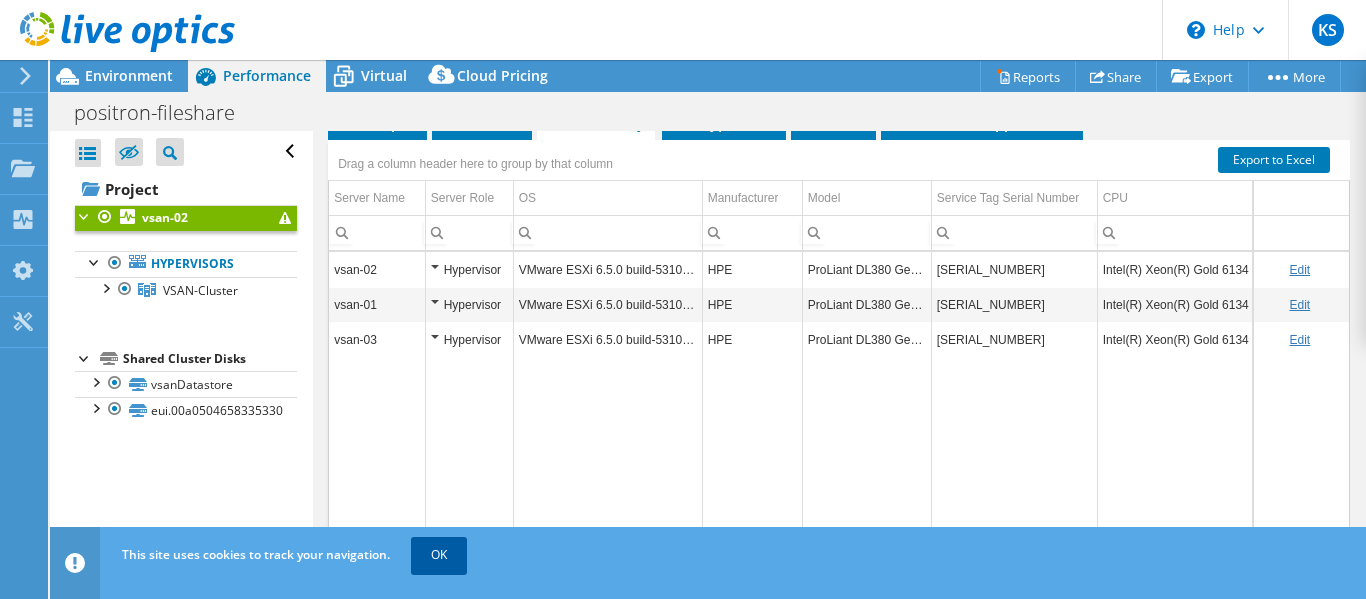 click on "OK" at bounding box center (439, 555) 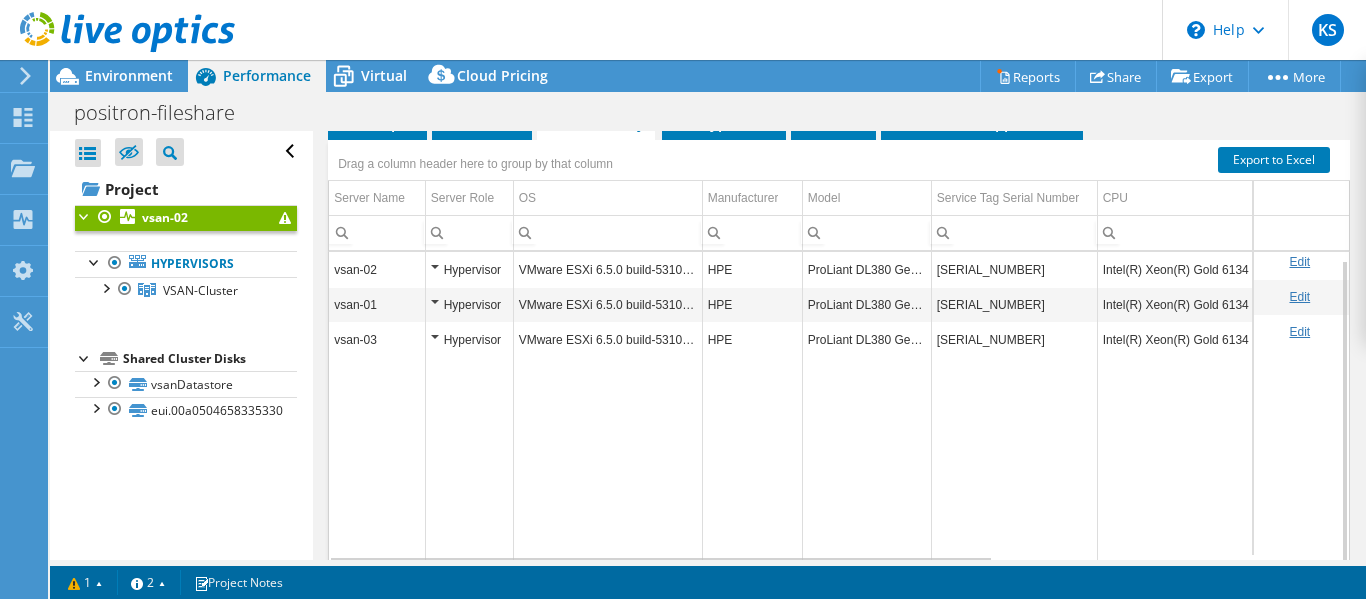 scroll, scrollTop: 8, scrollLeft: 0, axis: vertical 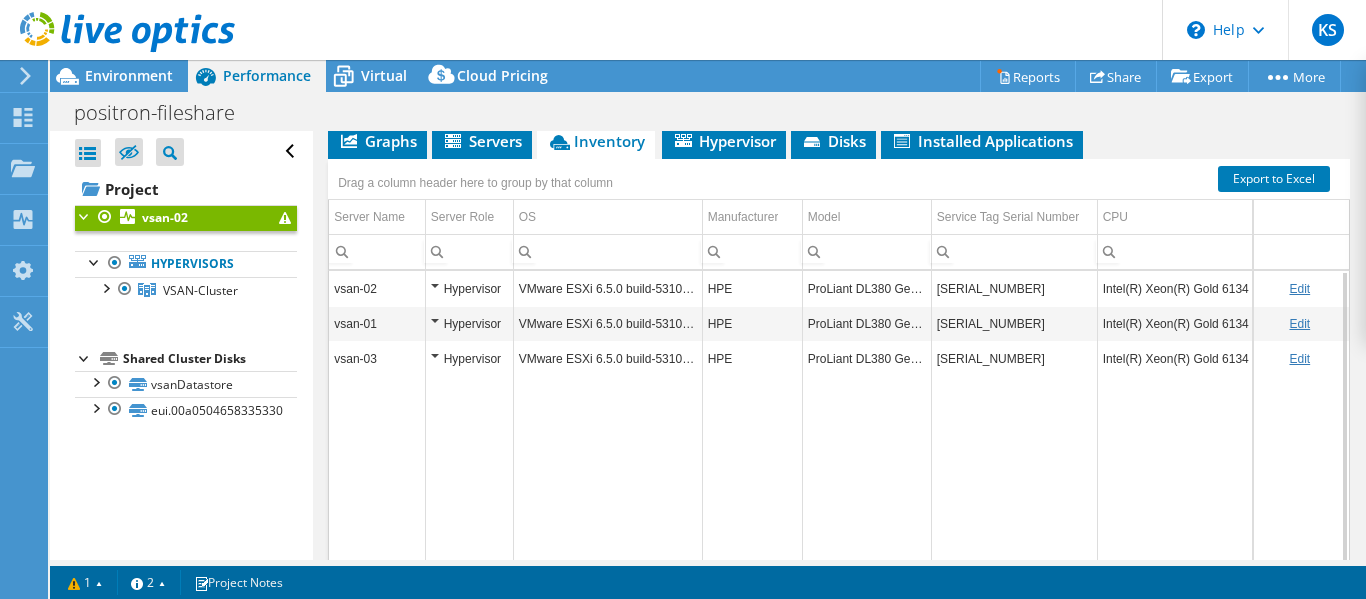 click on "Intel(R) Xeon(R) Gold 6134 CPU @ 3.20GHz 3.19 GHz" at bounding box center (1242, 288) 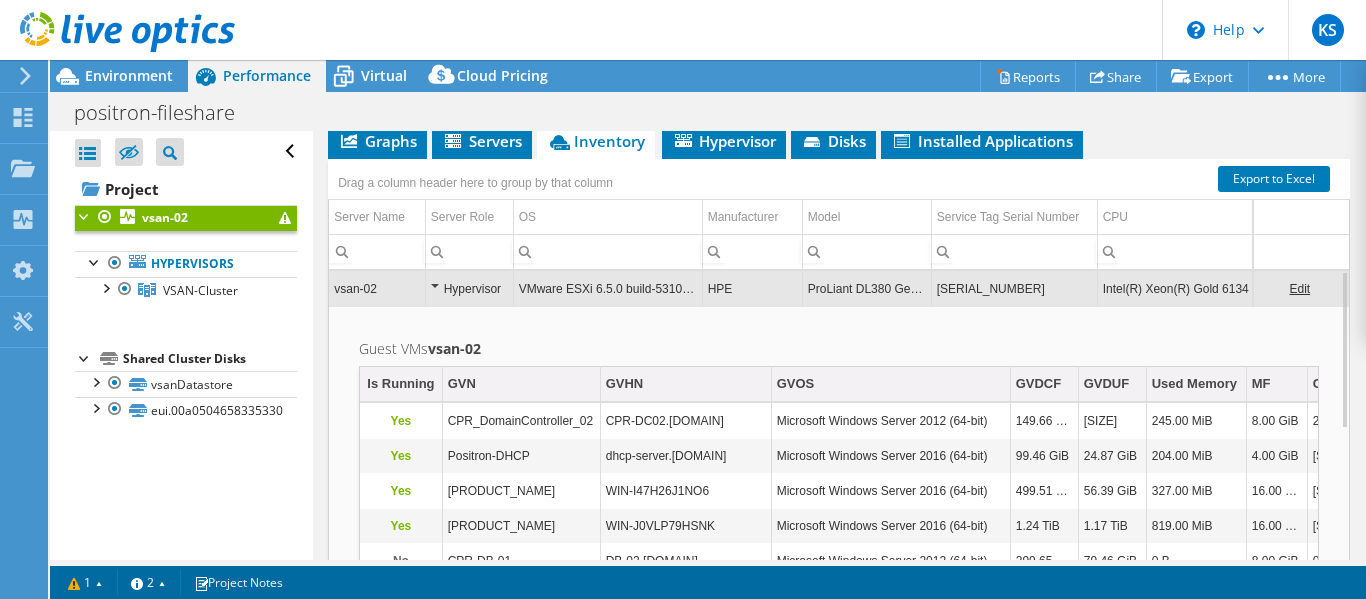 click on "Intel(R) Xeon(R) Gold 6134 CPU @ 3.20GHz 3.19 GHz" at bounding box center [1242, 288] 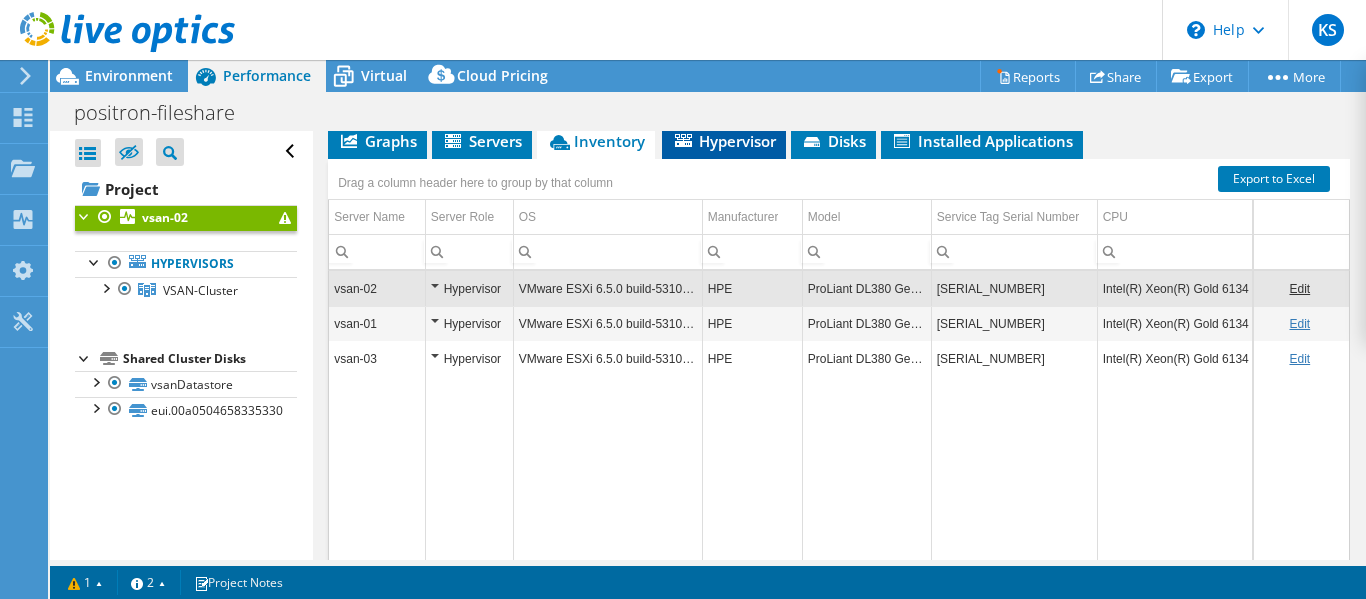 click on "Hypervisor" at bounding box center [724, 141] 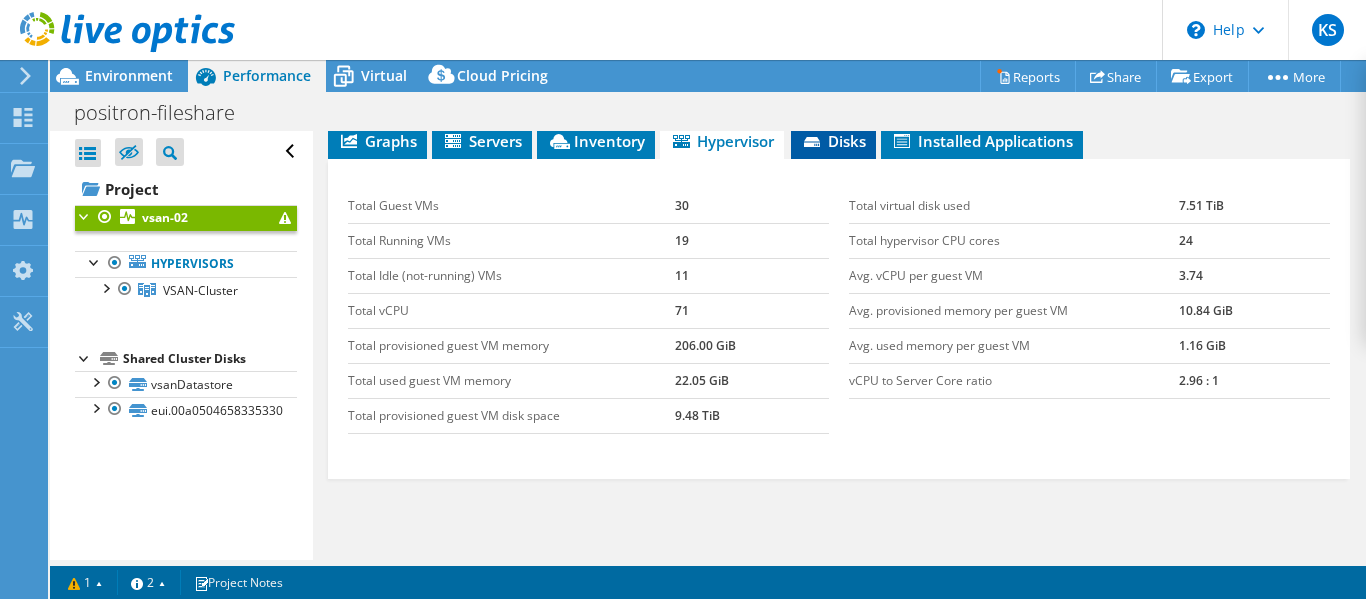 click on "Disks" at bounding box center [833, 142] 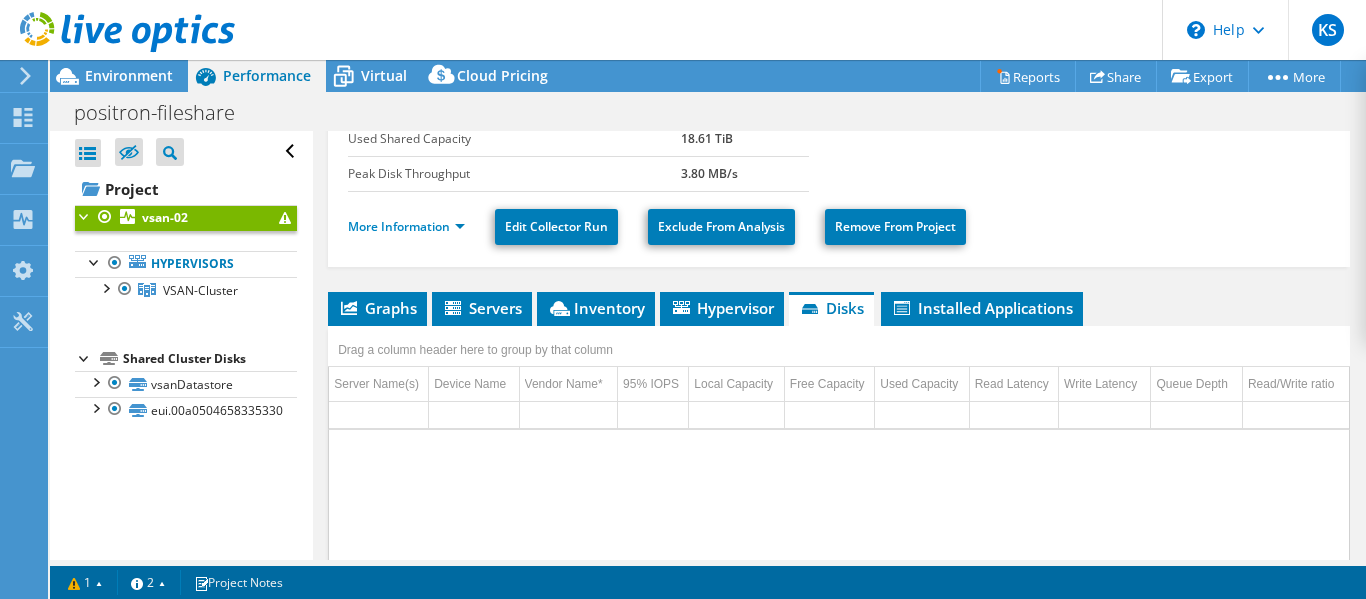 scroll, scrollTop: 281, scrollLeft: 0, axis: vertical 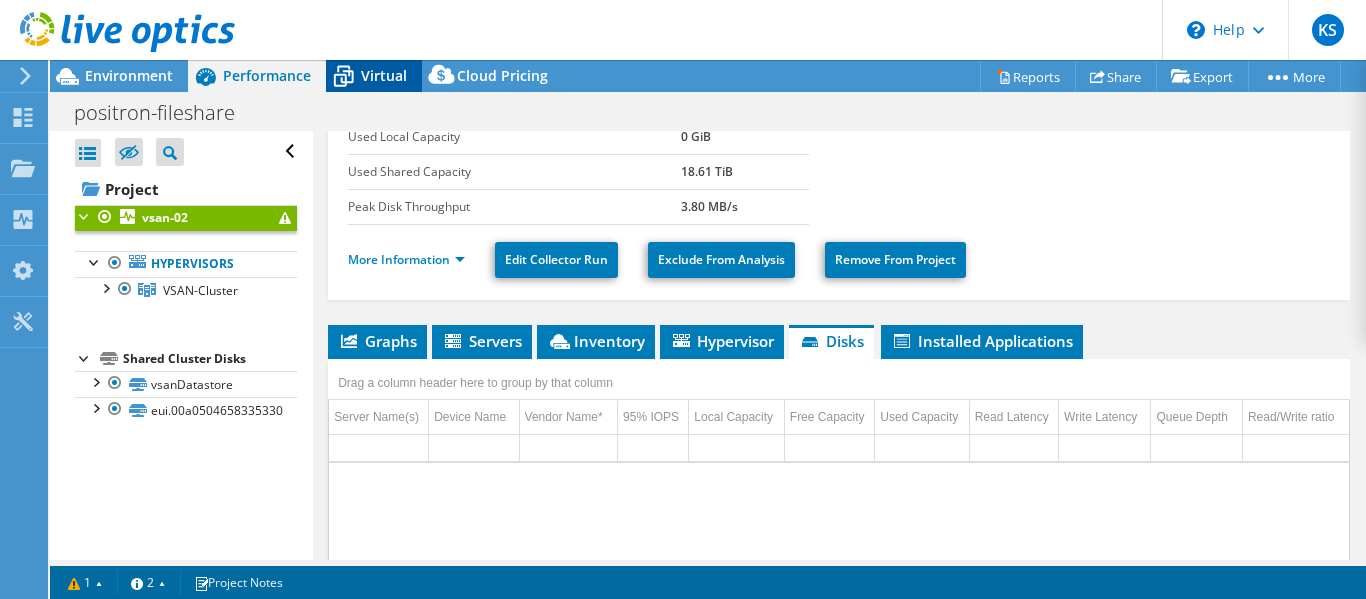 click 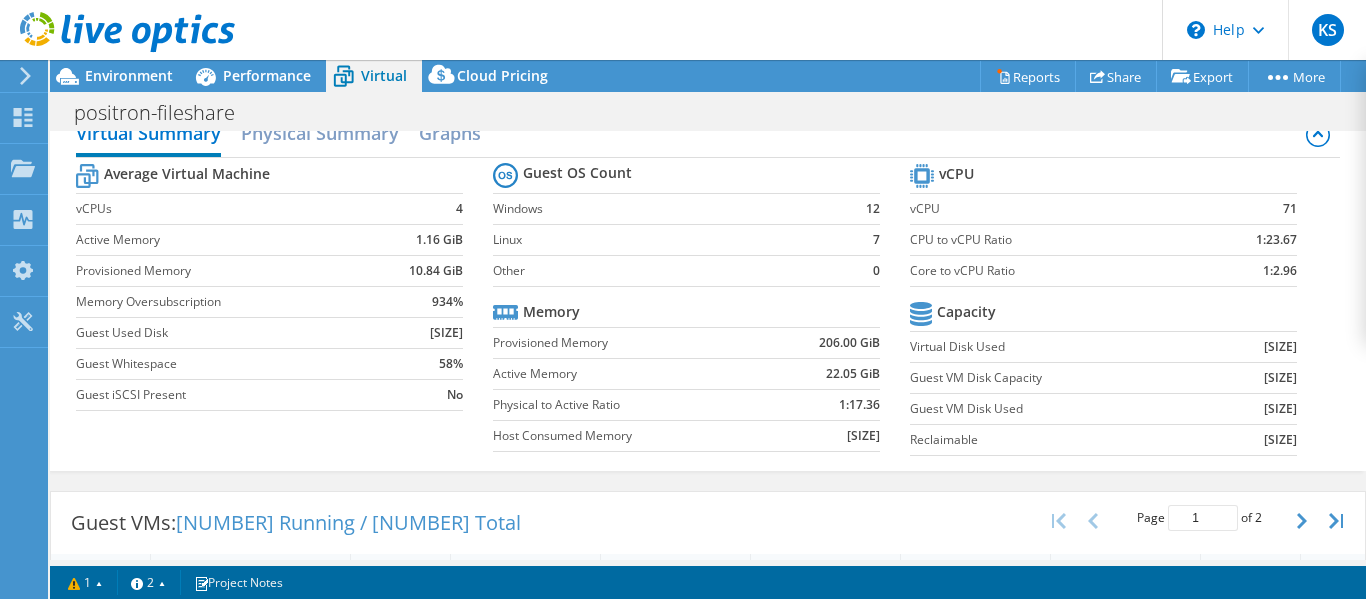 scroll, scrollTop: 0, scrollLeft: 0, axis: both 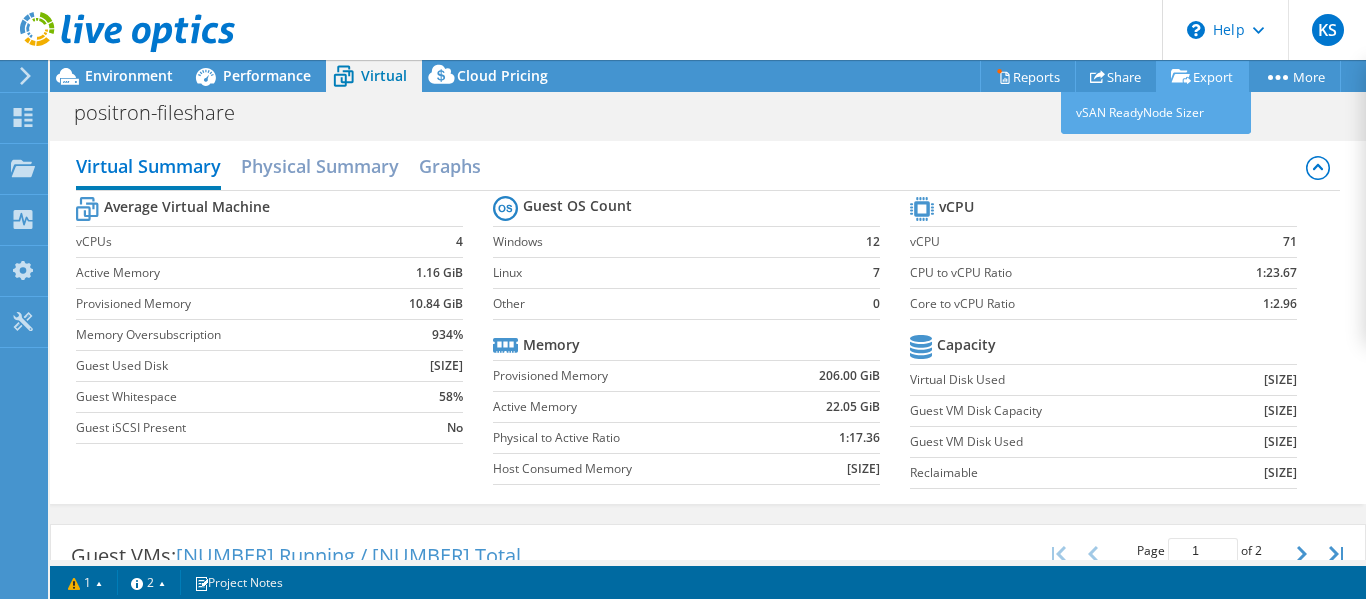 click on "Export" at bounding box center (1202, 76) 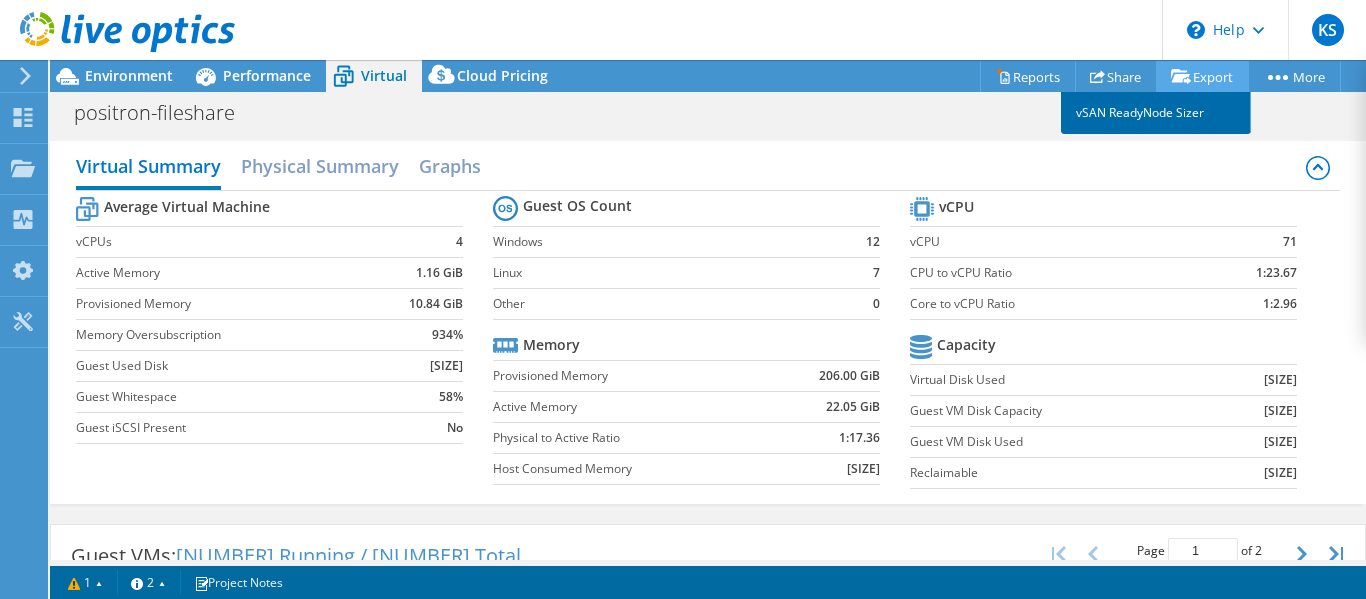 click on "vSAN ReadyNode Sizer" at bounding box center (1156, 113) 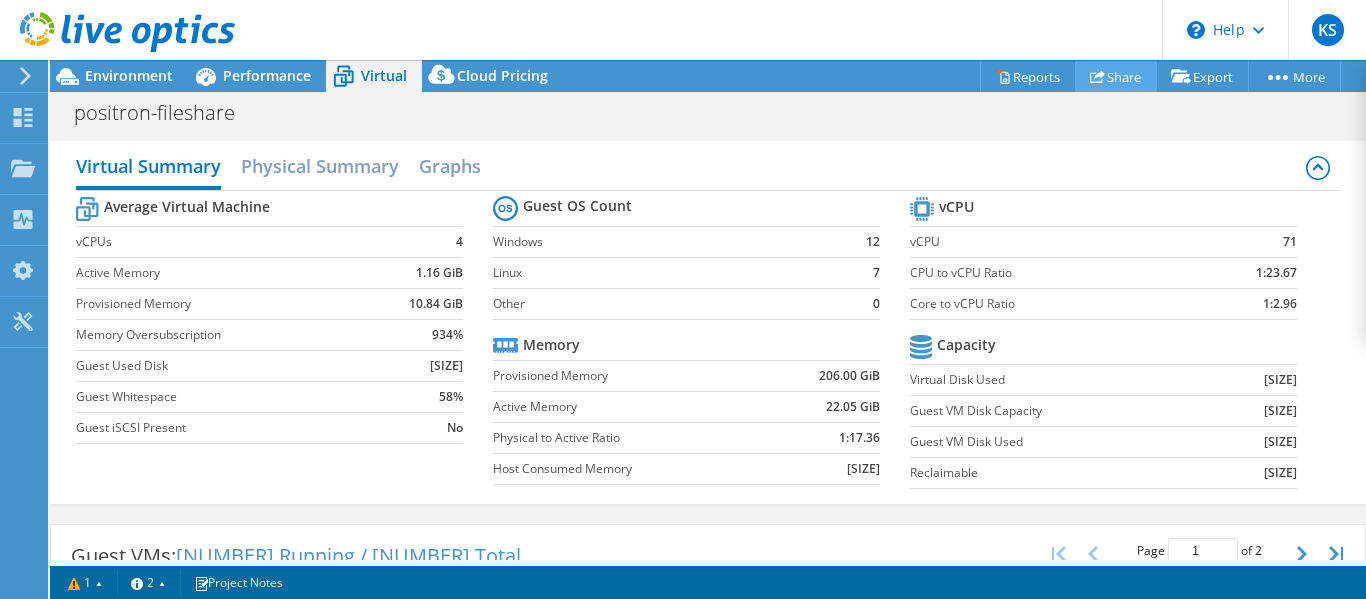 click on "Share" at bounding box center [1116, 76] 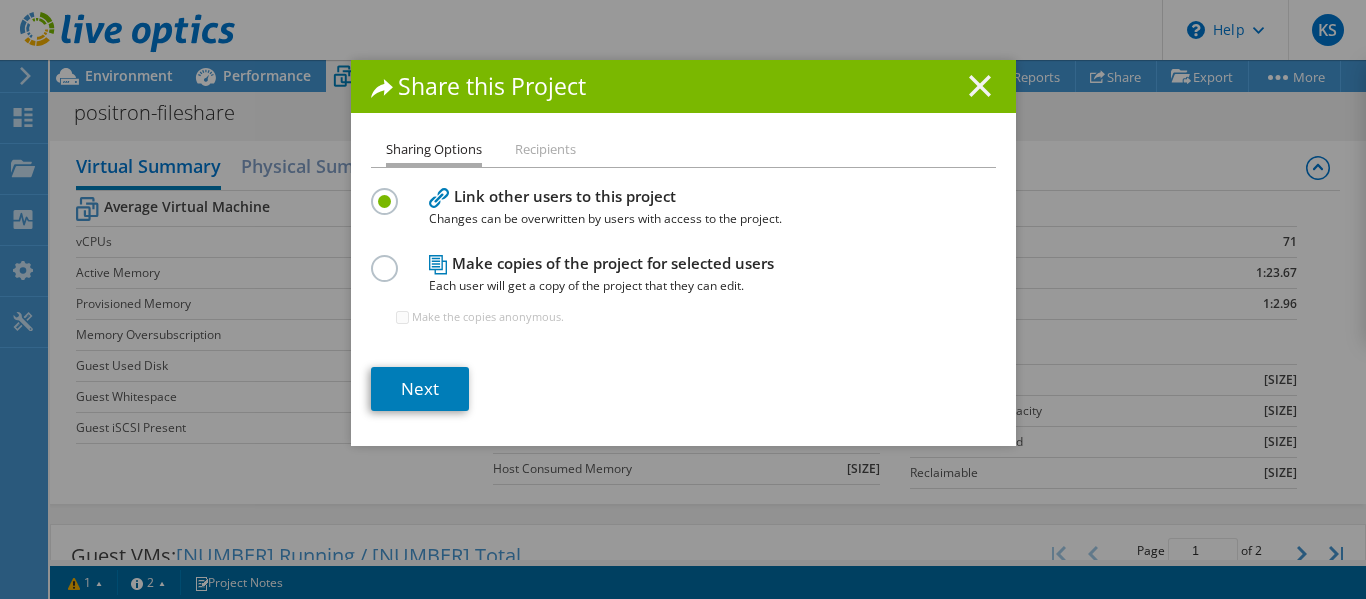 click 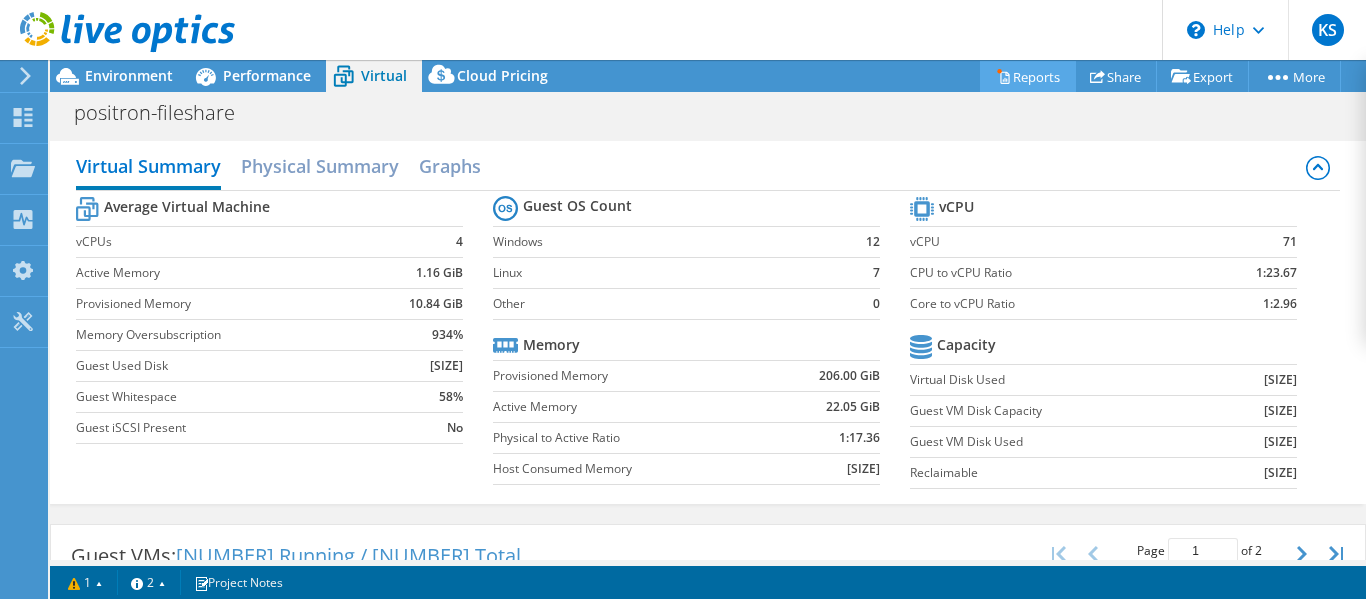 click on "Reports" at bounding box center [1028, 76] 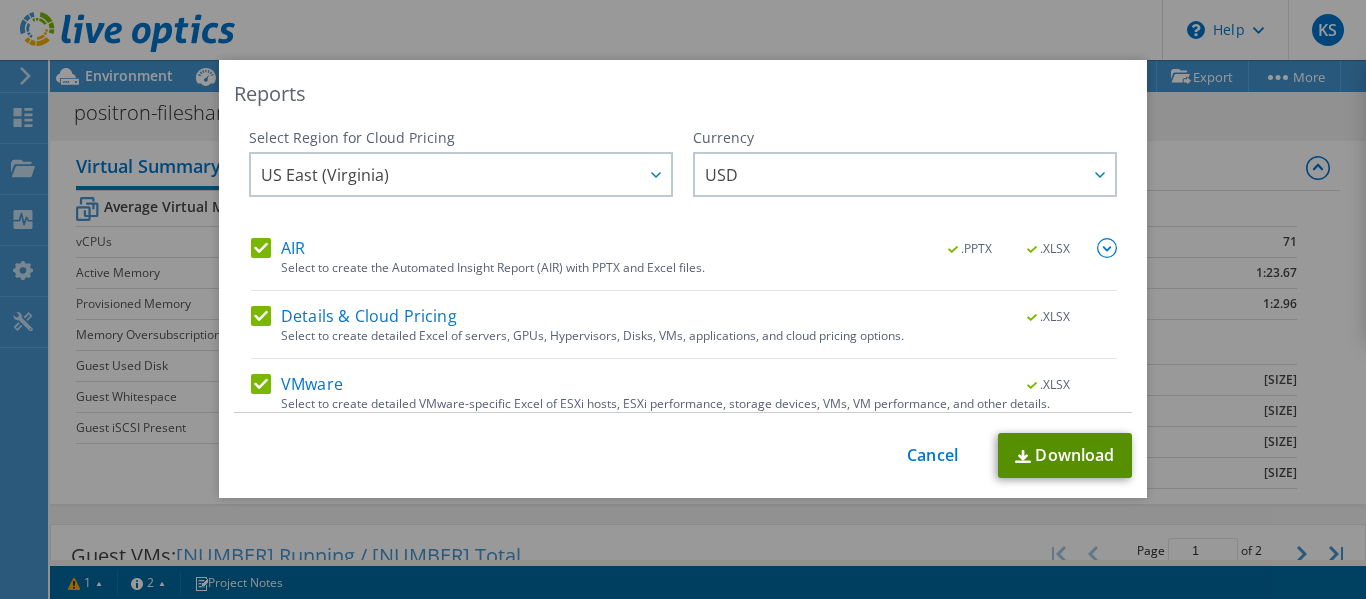 click on "Download" at bounding box center [1065, 455] 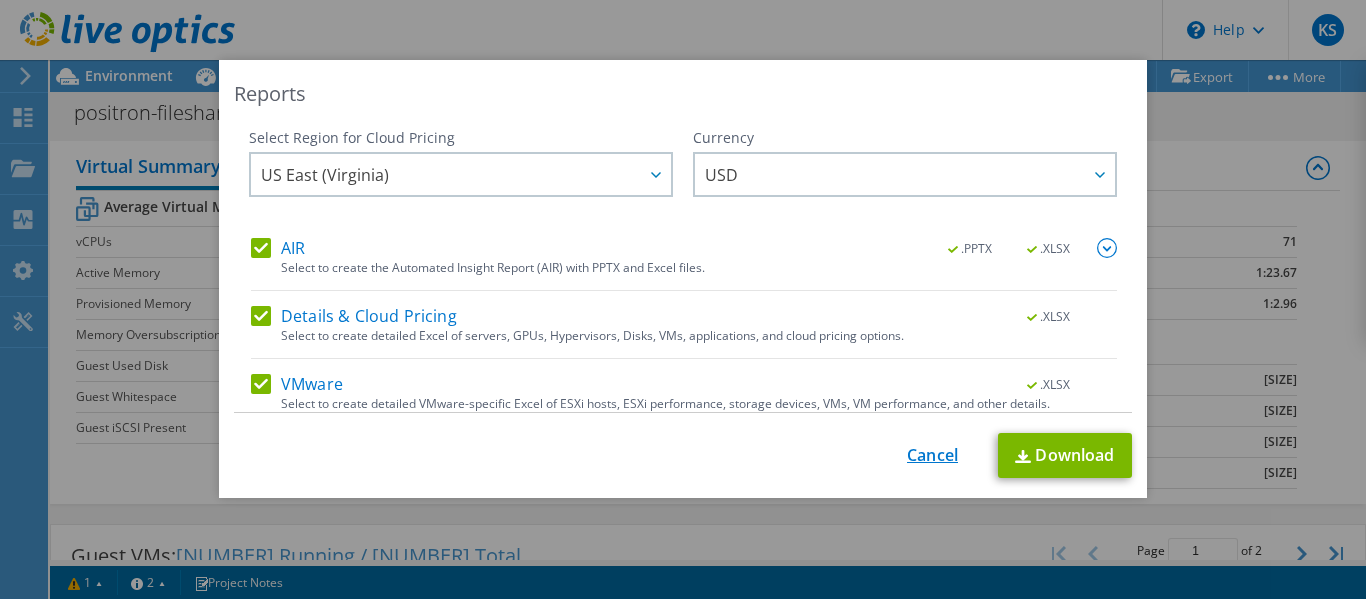 click on "Cancel" at bounding box center (932, 455) 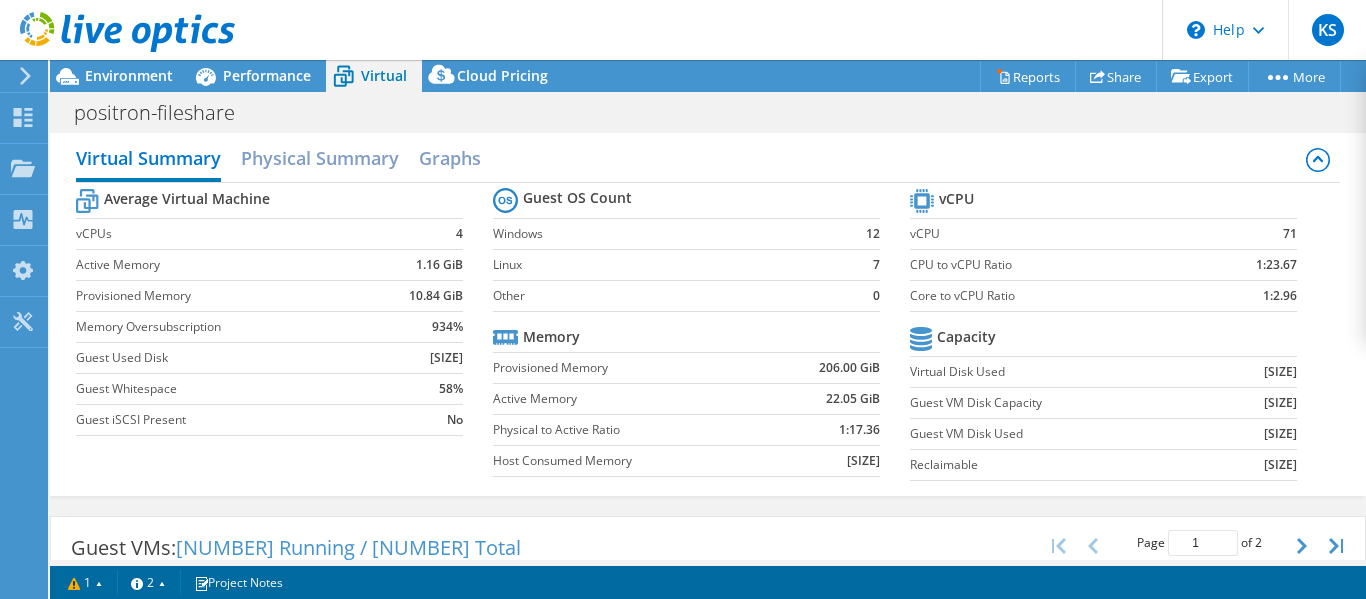 scroll, scrollTop: 0, scrollLeft: 0, axis: both 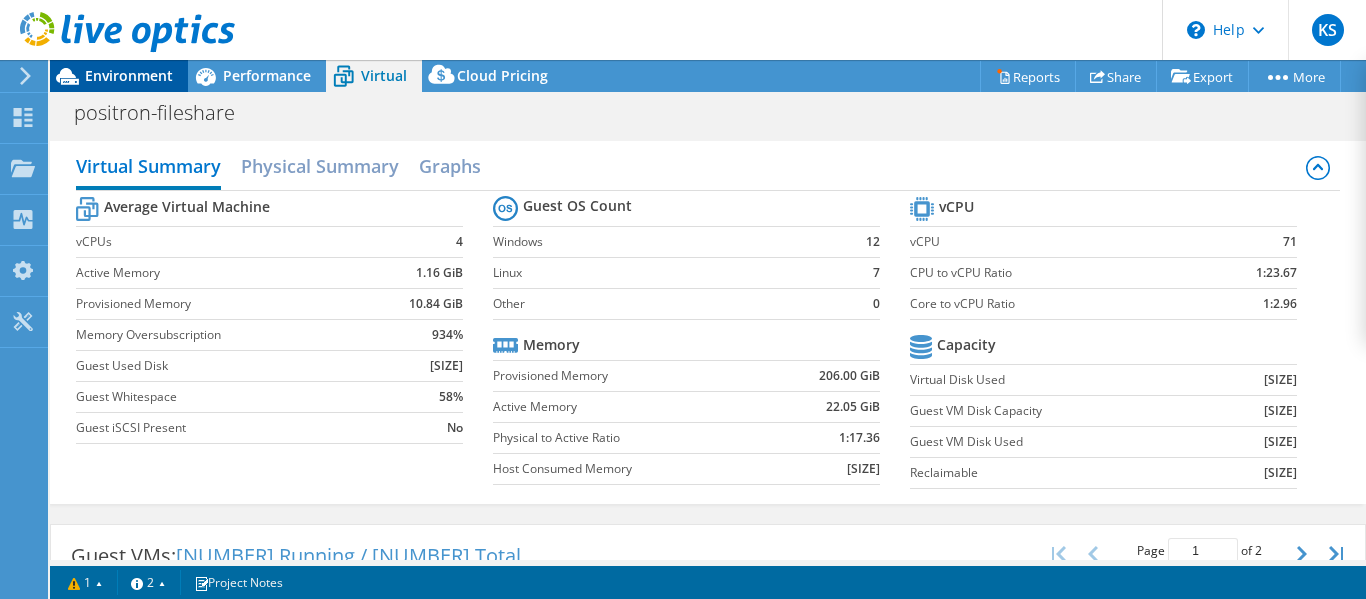 click on "Environment" at bounding box center [129, 75] 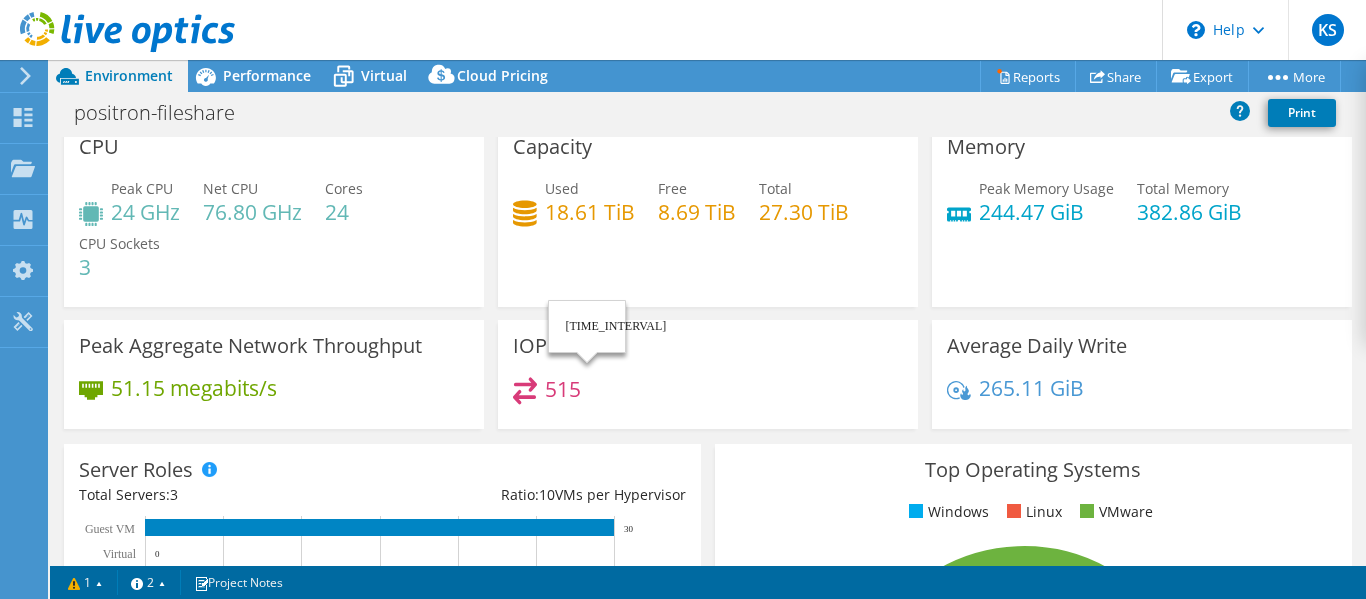 scroll, scrollTop: 0, scrollLeft: 0, axis: both 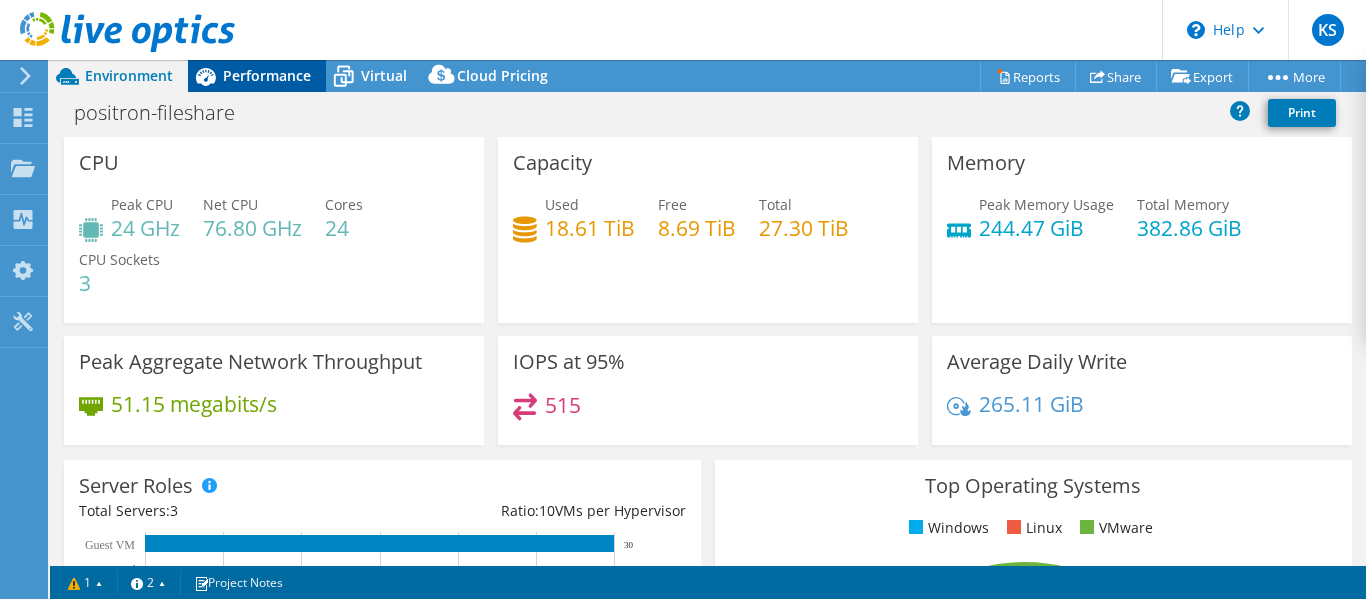 click on "Performance" at bounding box center [267, 75] 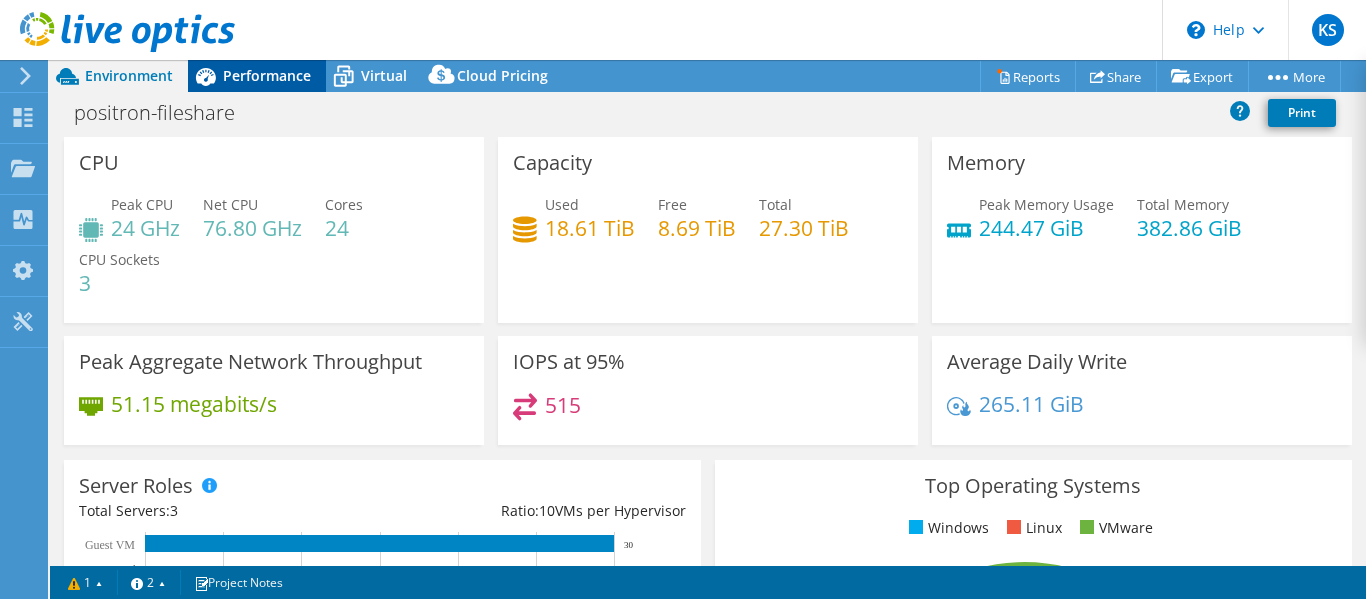 click on "Performance" at bounding box center (267, 75) 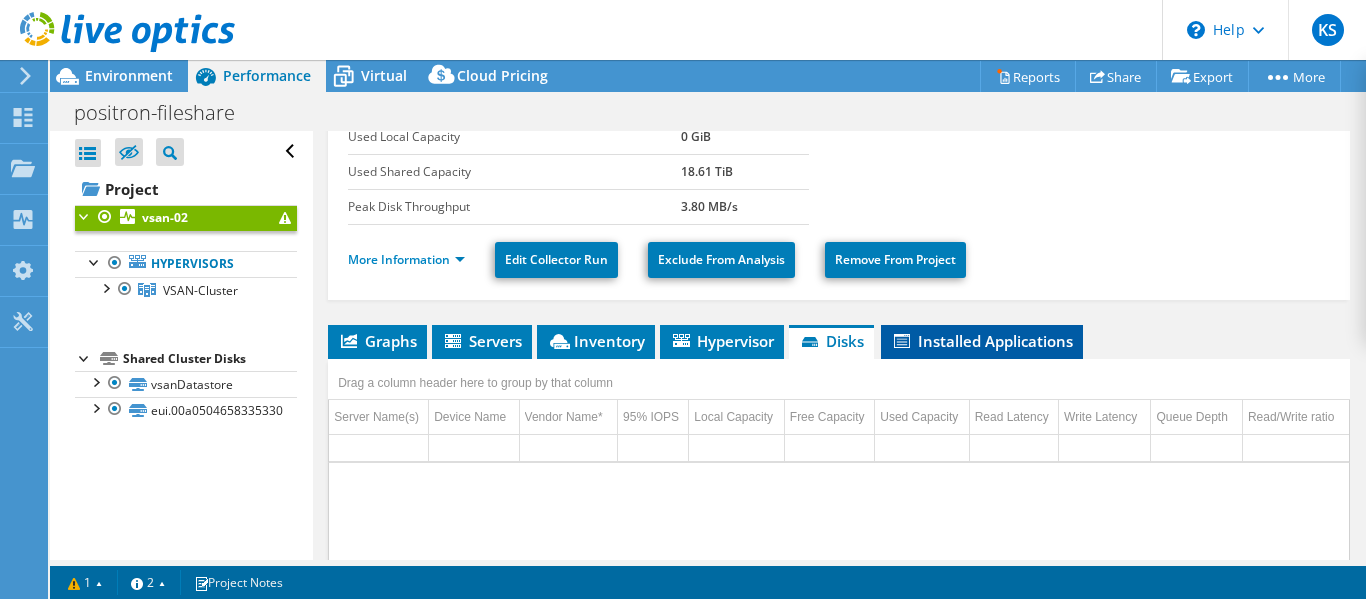 click on "Installed Applications" at bounding box center (982, 342) 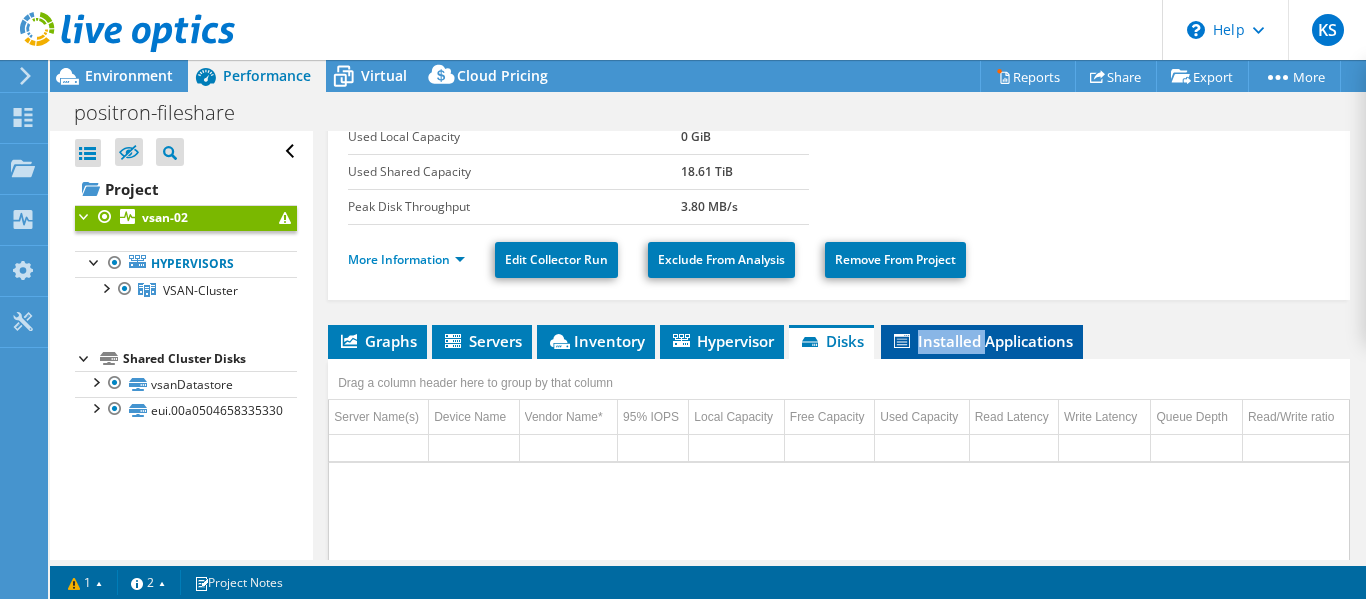 click on "Installed Applications" at bounding box center [982, 342] 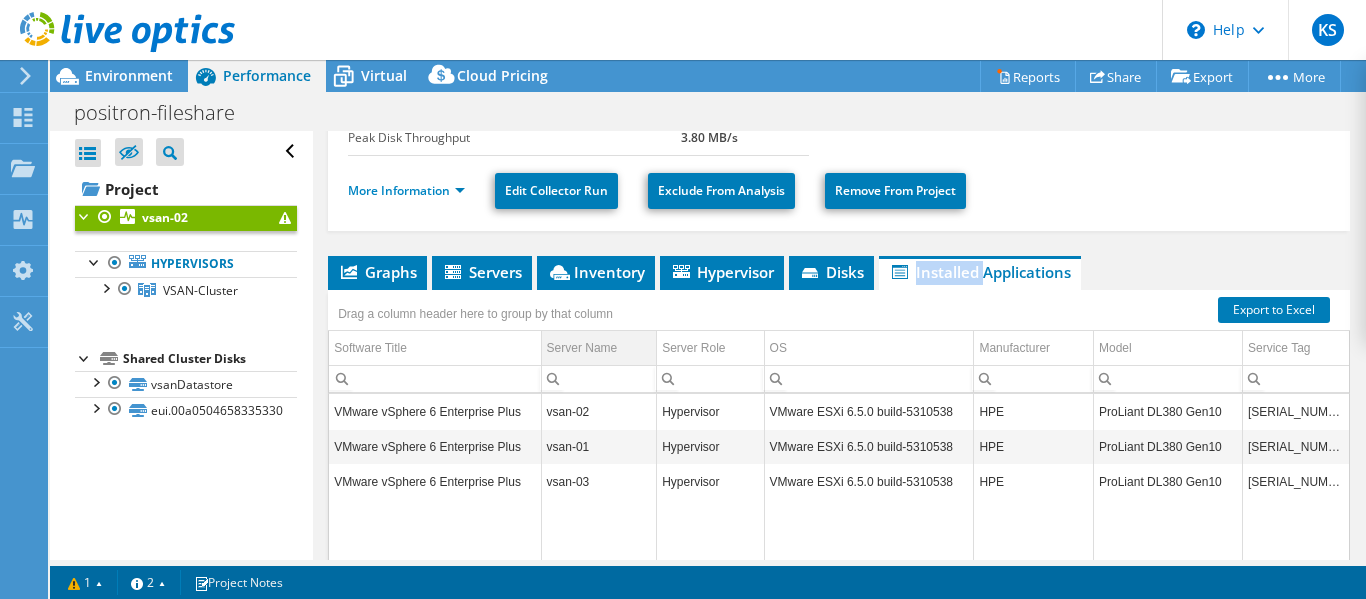 scroll, scrollTop: 381, scrollLeft: 0, axis: vertical 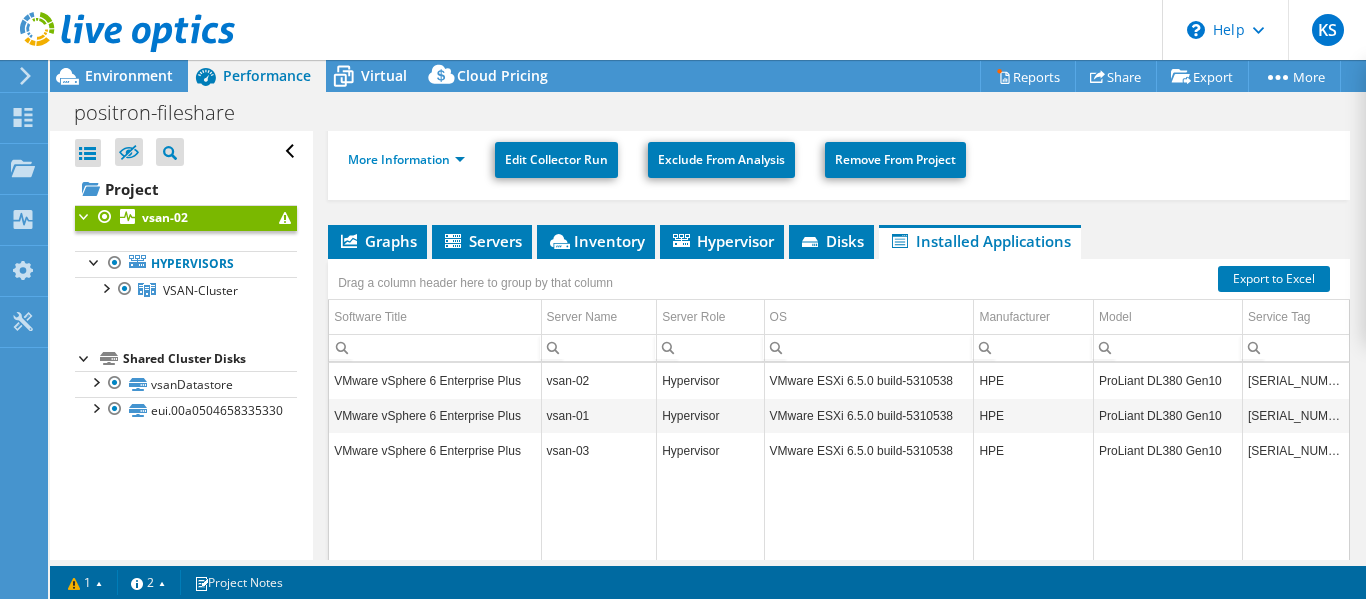 click at bounding box center [710, 575] 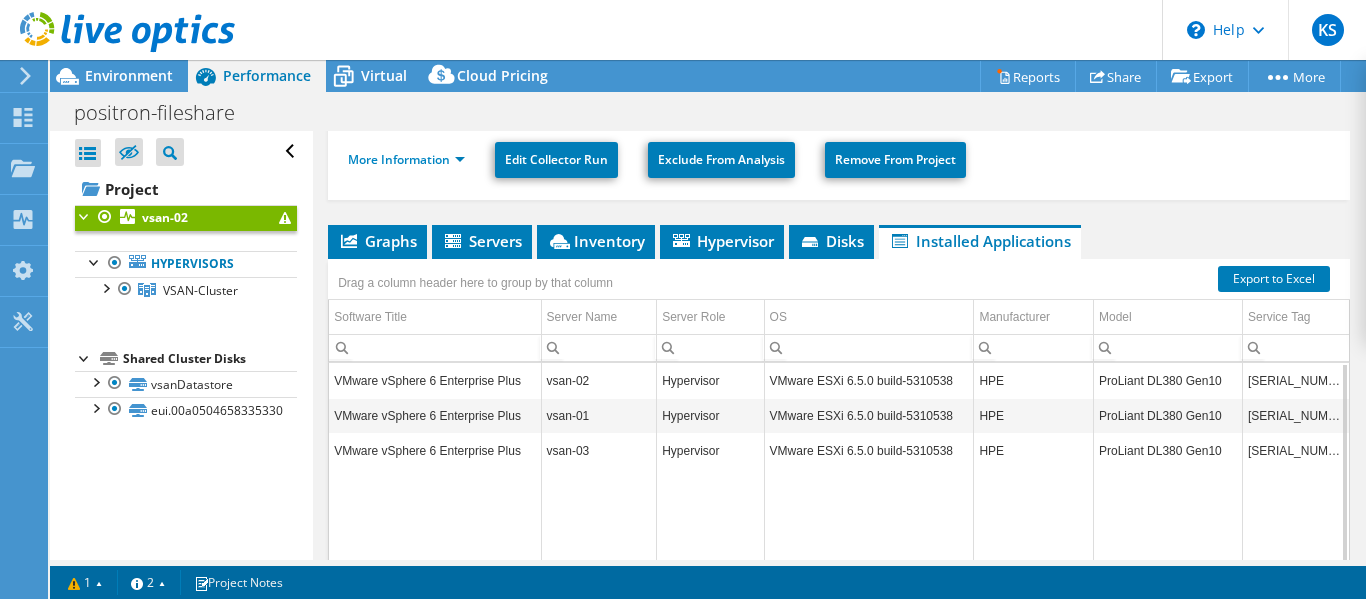 scroll, scrollTop: 8, scrollLeft: 0, axis: vertical 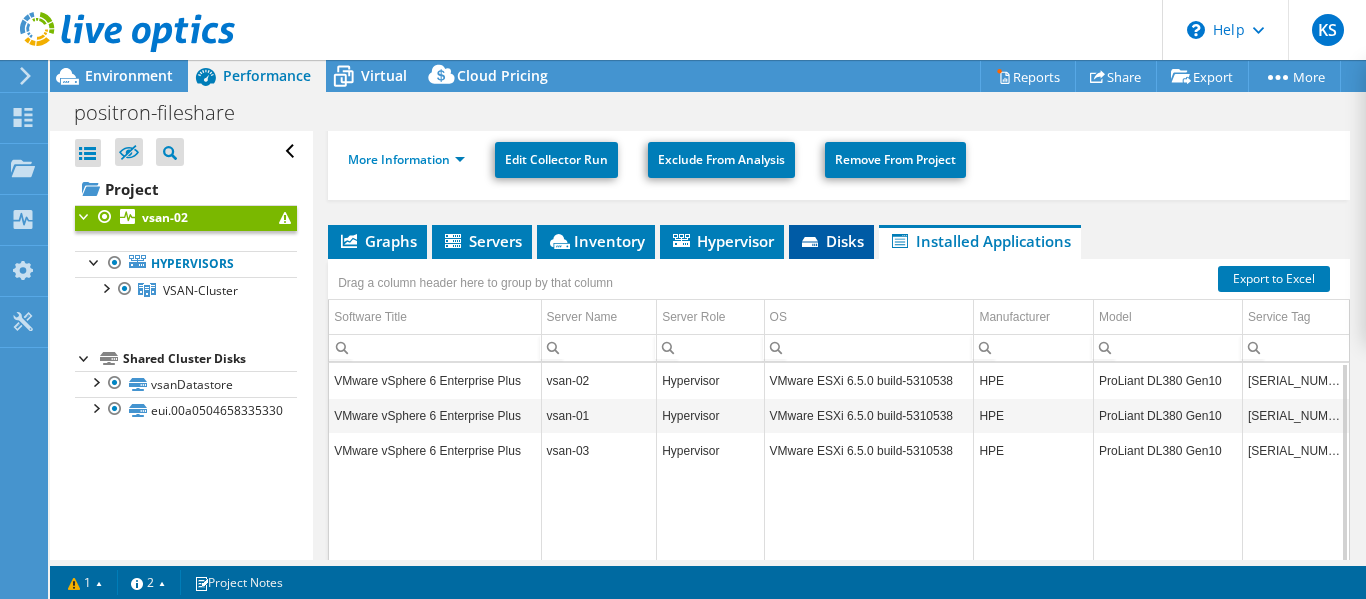 click on "Disks" at bounding box center [831, 241] 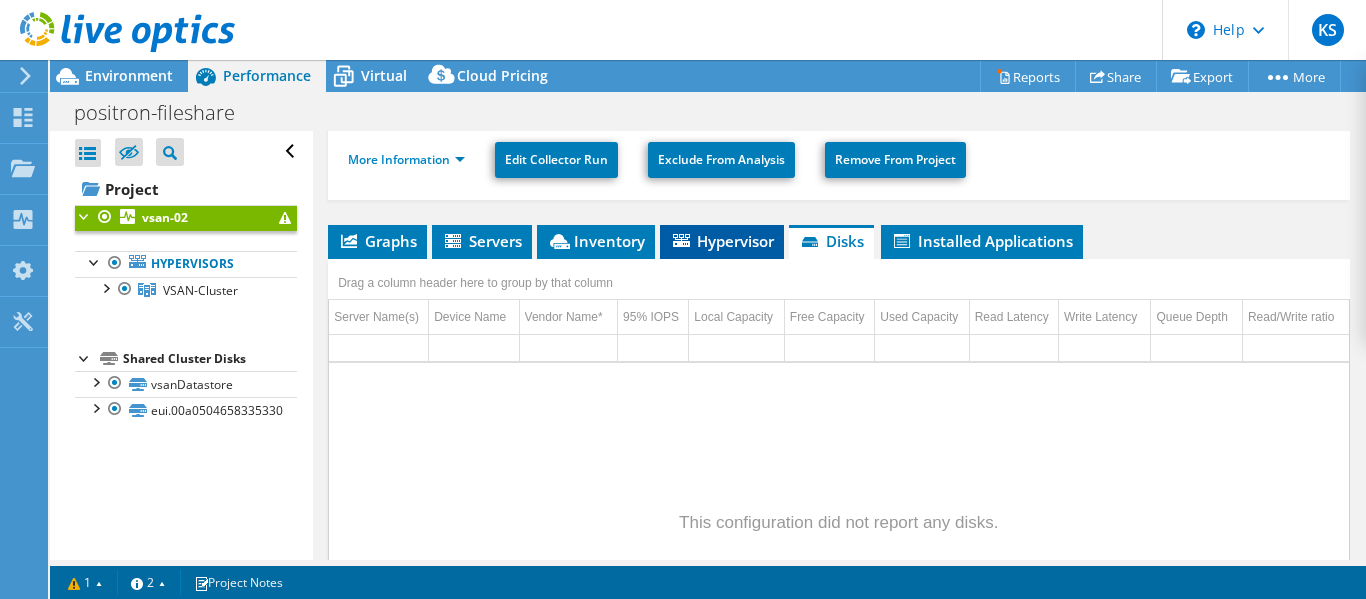 click on "Hypervisor" at bounding box center [722, 241] 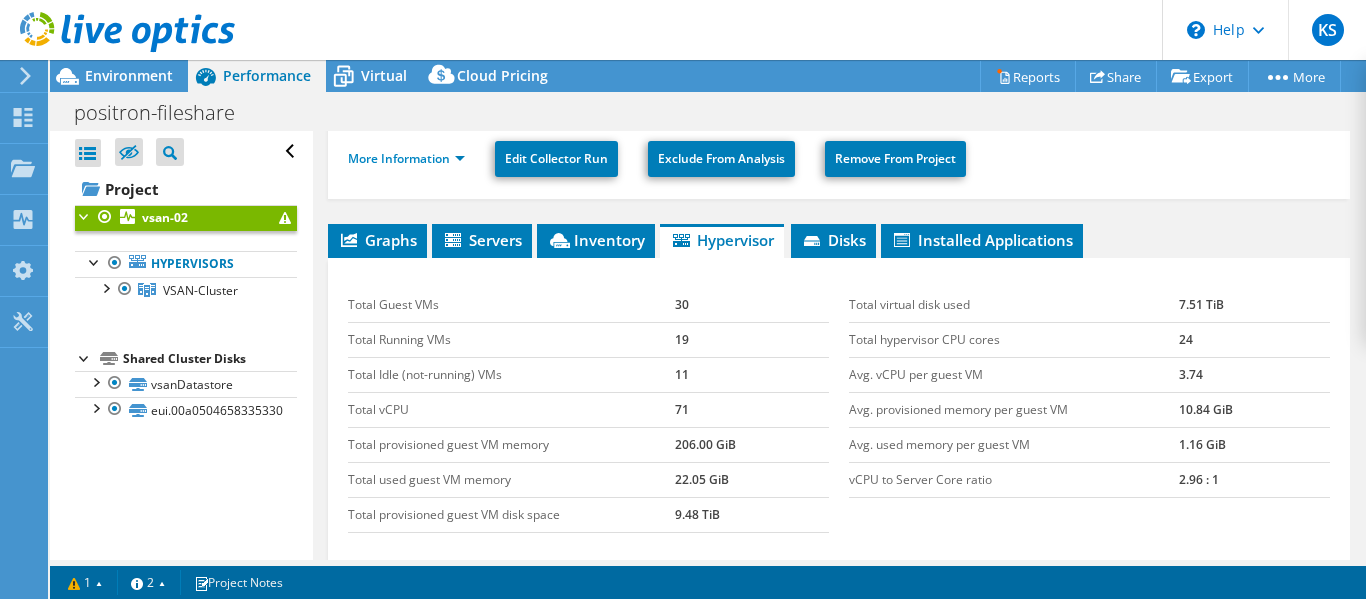 scroll, scrollTop: 381, scrollLeft: 0, axis: vertical 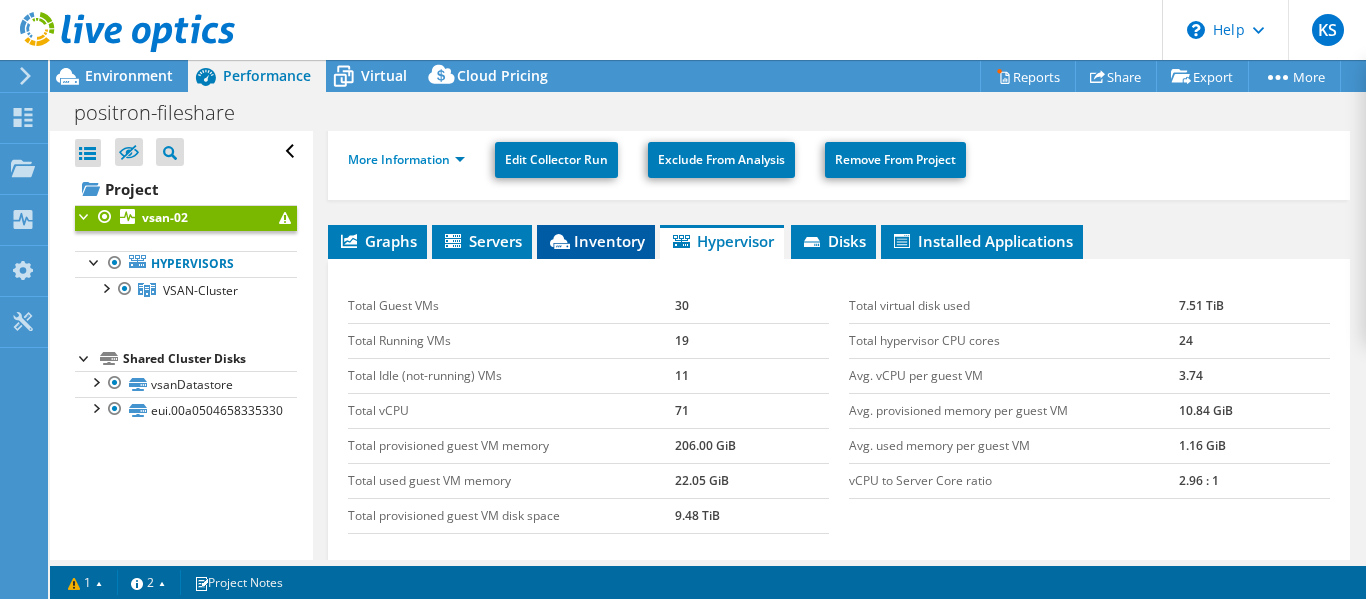 click on "Inventory" at bounding box center [596, 242] 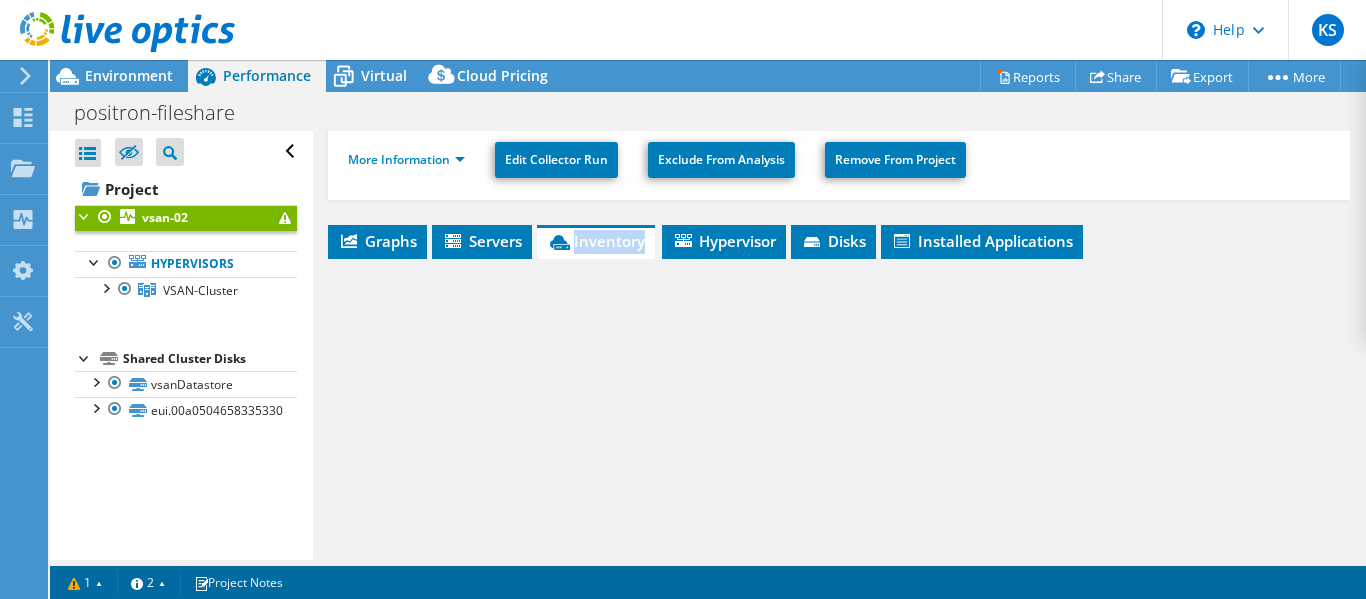 click on "Inventory" at bounding box center [596, 242] 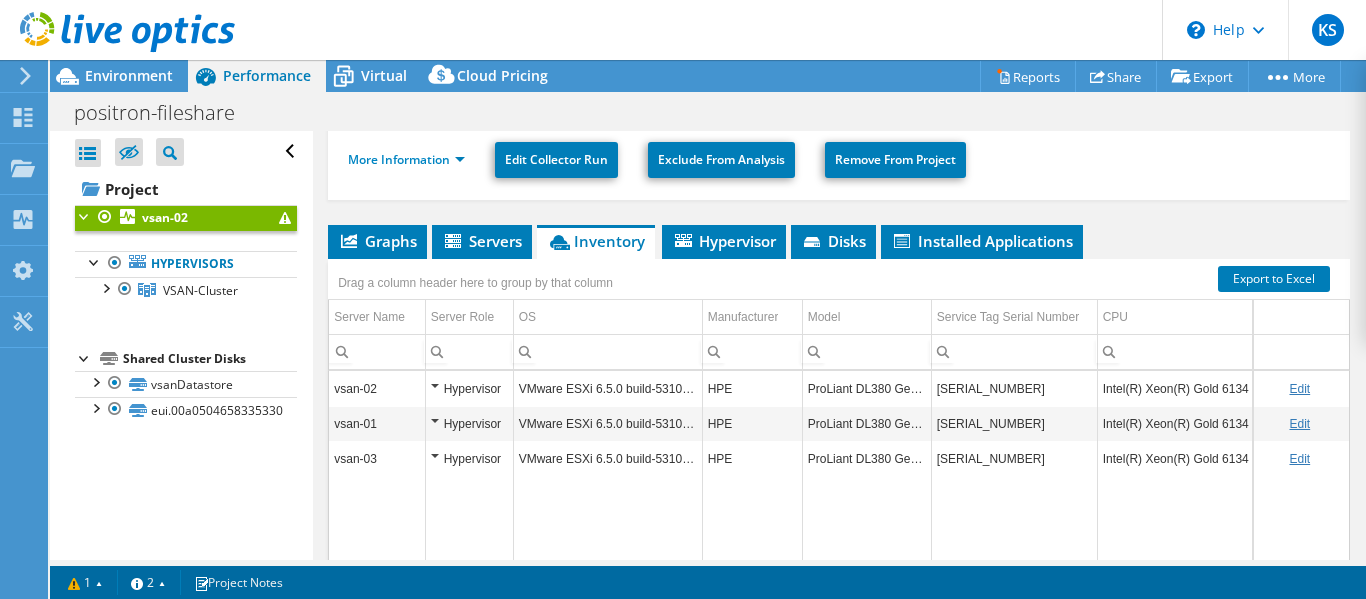 click at bounding box center (608, 352) 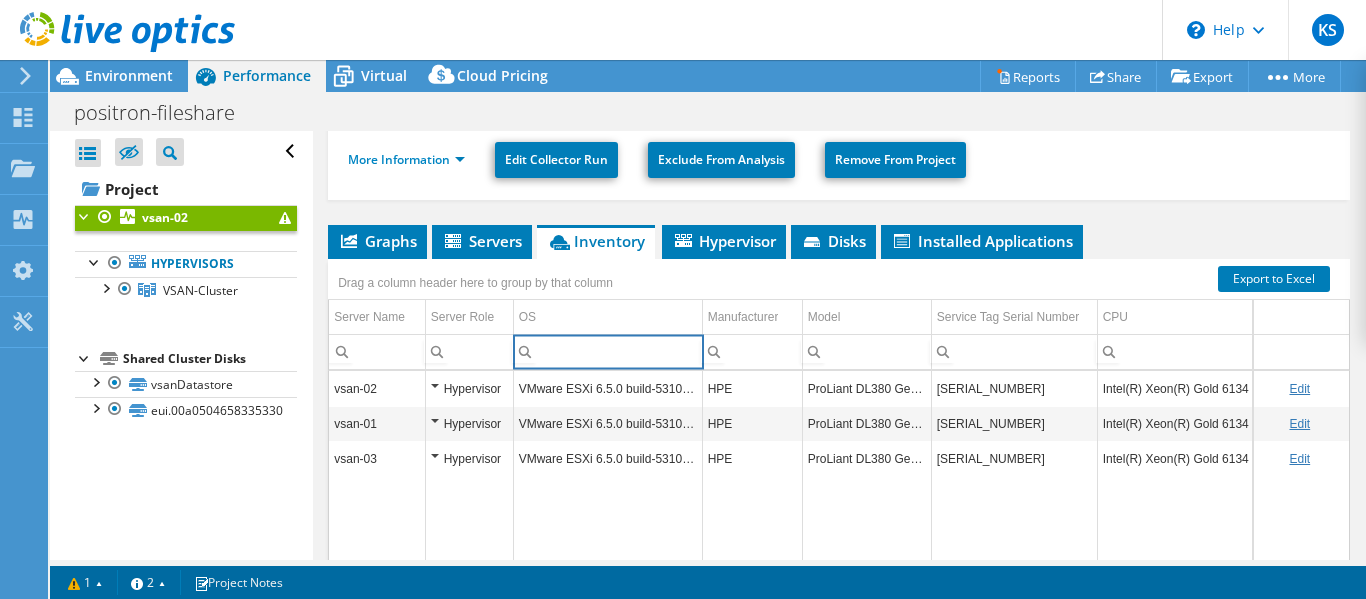 click at bounding box center (607, 579) 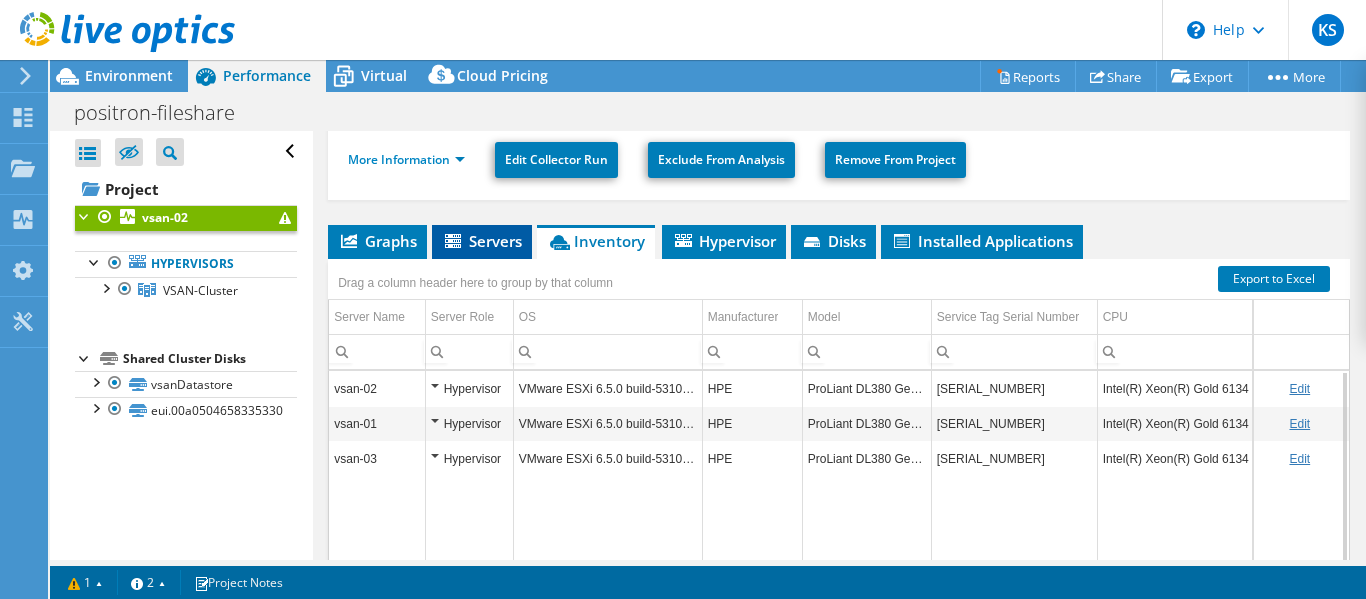 click on "Servers" at bounding box center [482, 241] 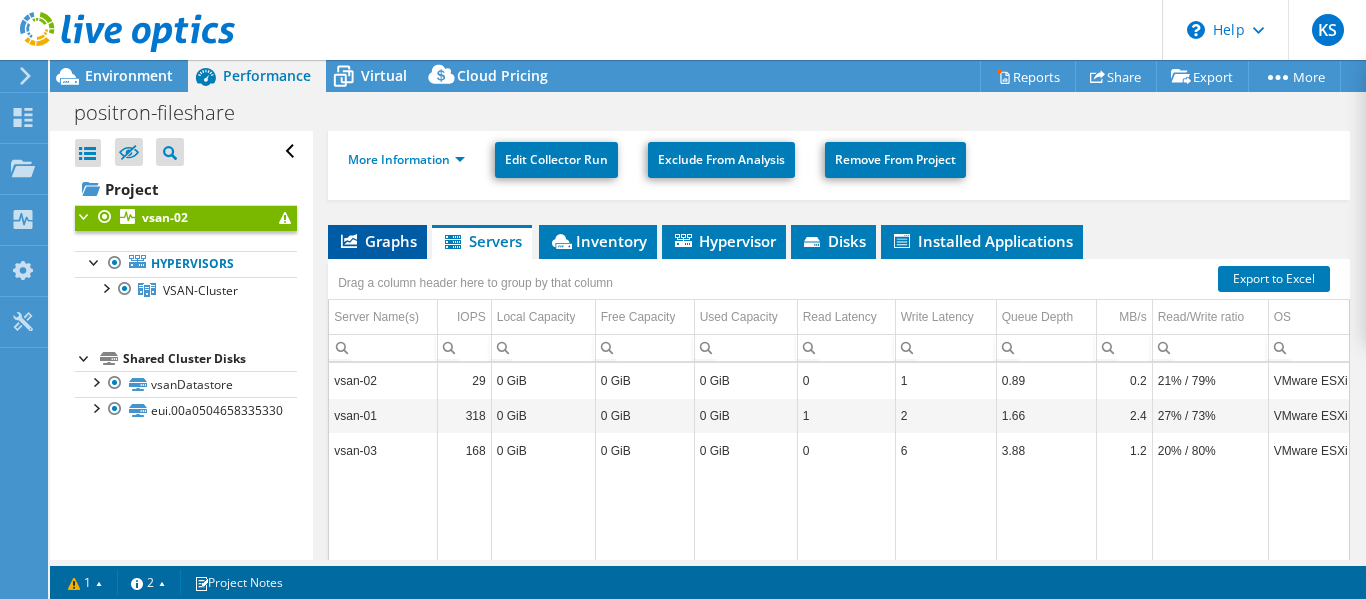 click on "Graphs" at bounding box center [377, 242] 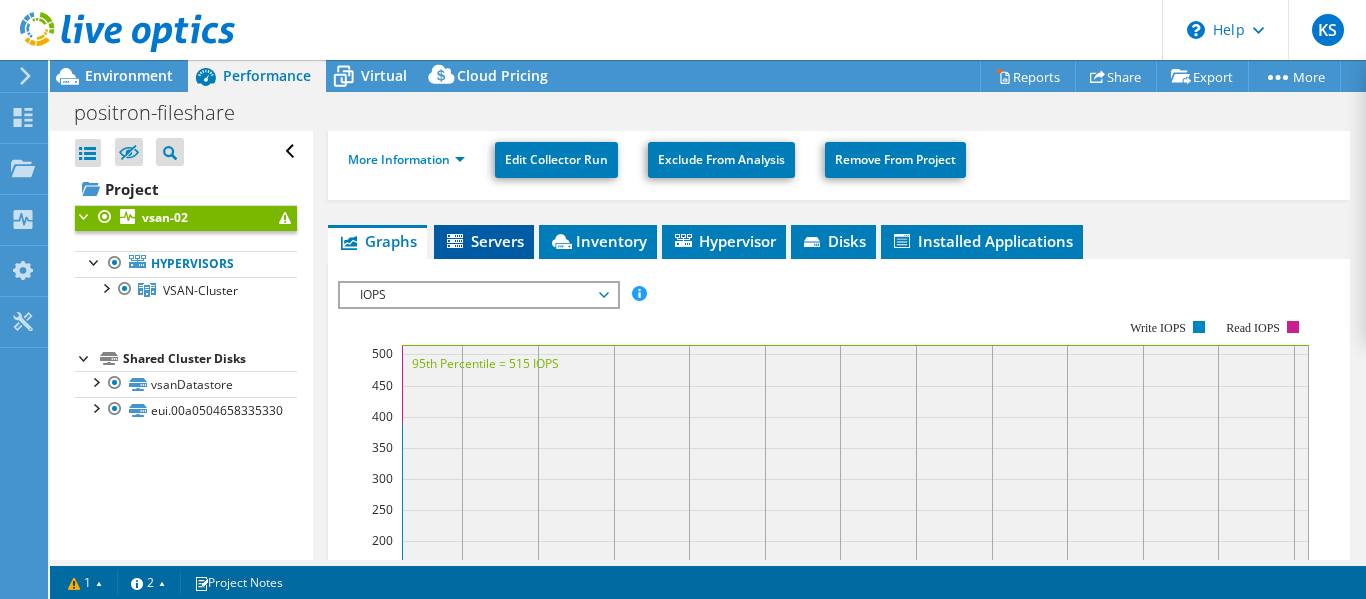 click on "Servers" at bounding box center [484, 241] 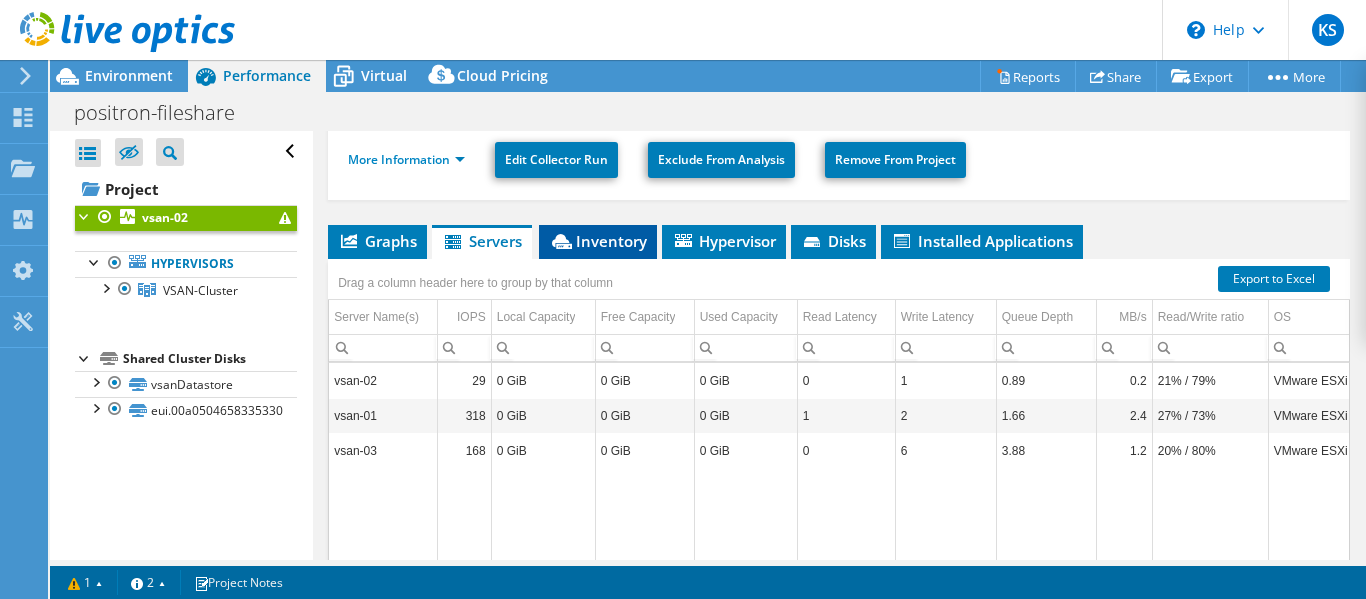 click on "Inventory" at bounding box center (598, 242) 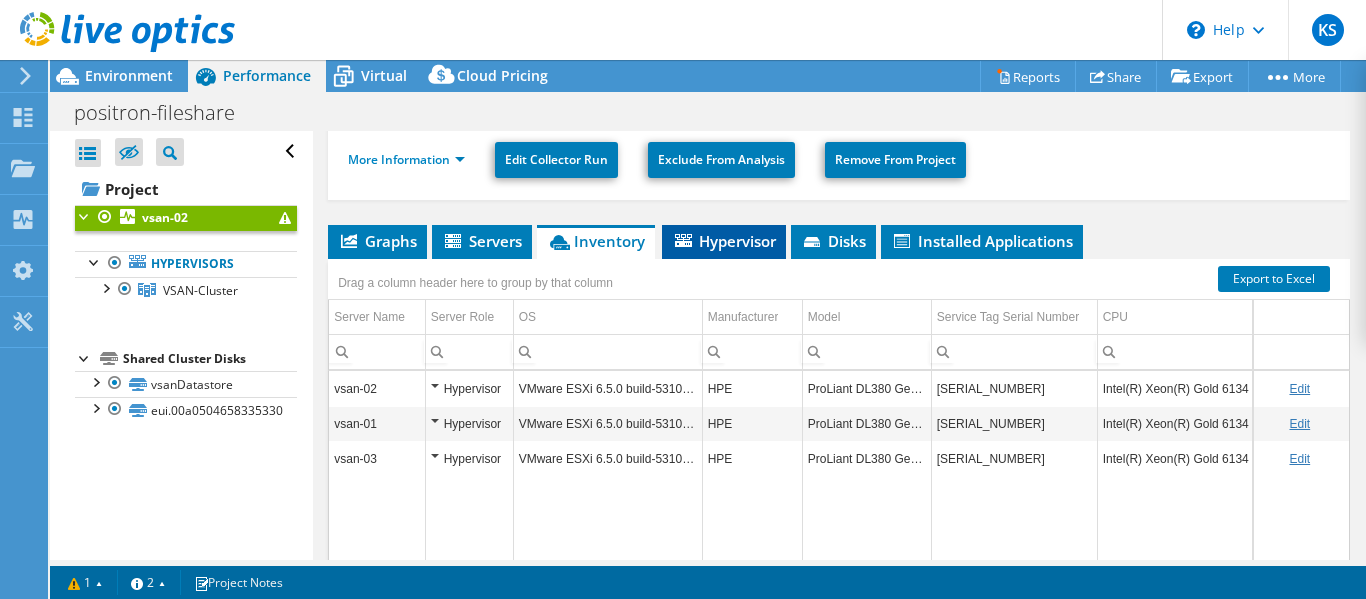 click on "Hypervisor" at bounding box center [724, 241] 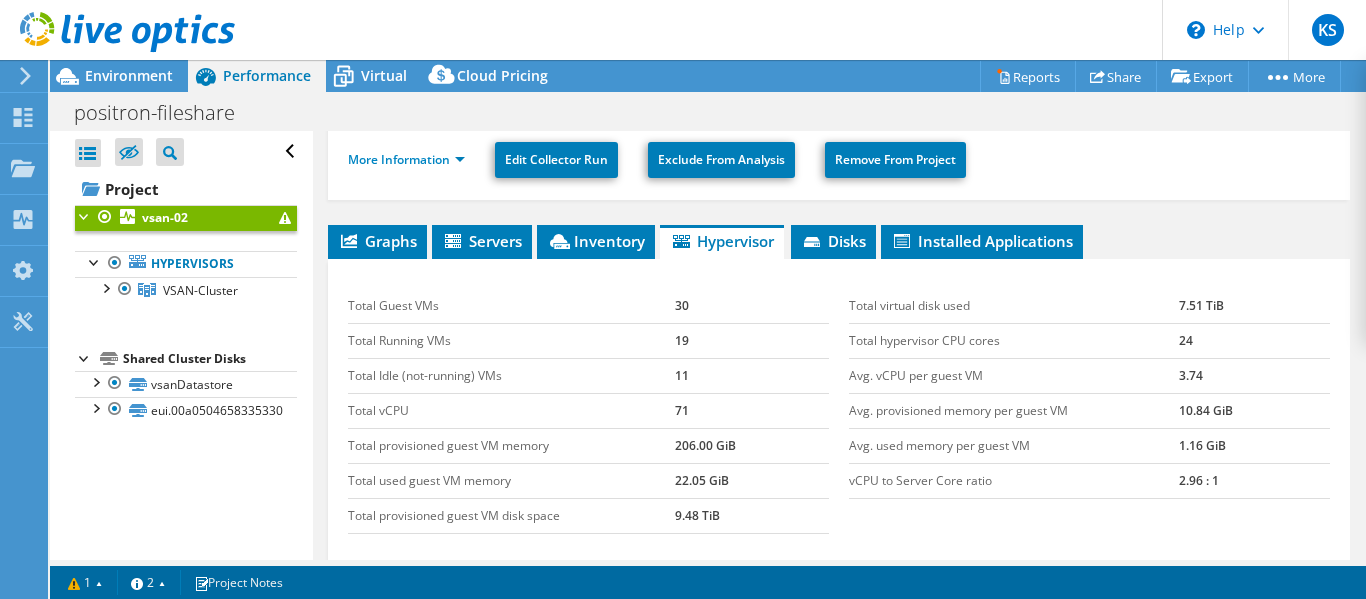 click on "11" at bounding box center [752, 375] 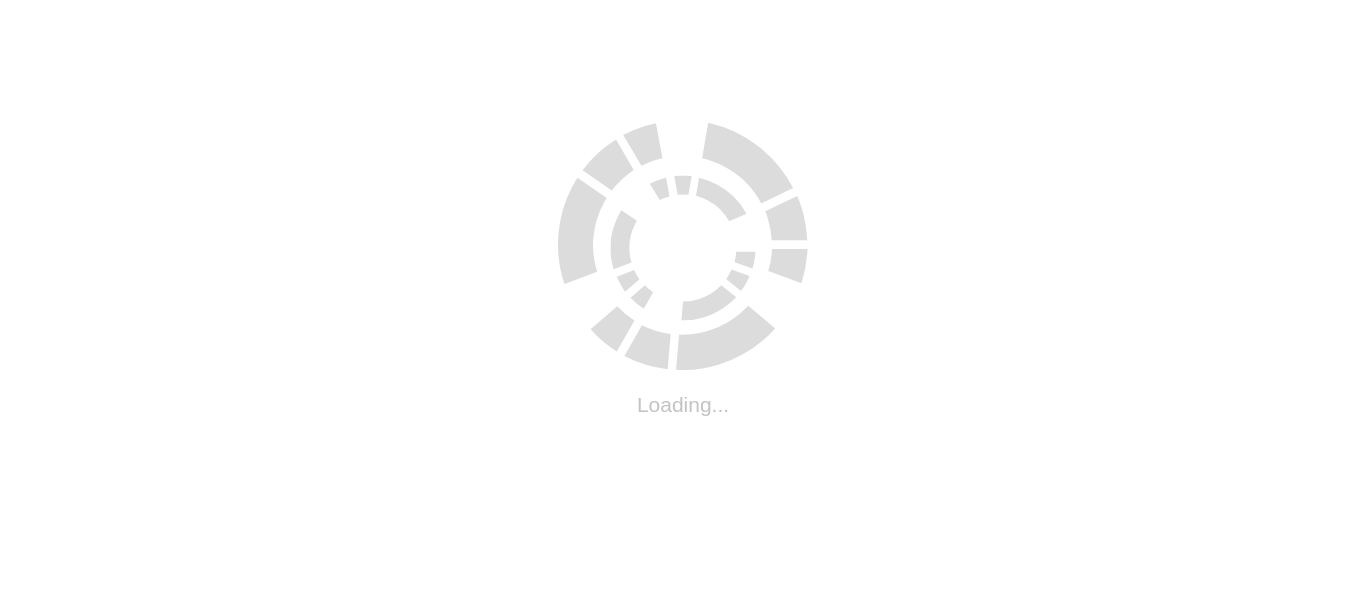 scroll, scrollTop: 0, scrollLeft: 0, axis: both 